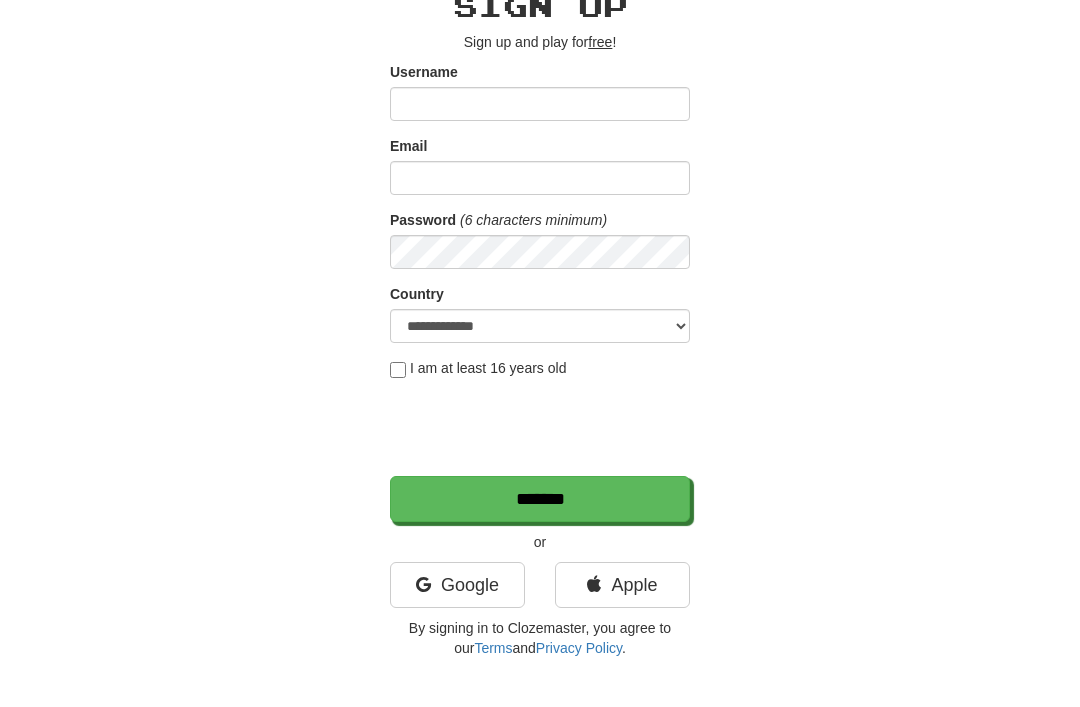 scroll, scrollTop: 103, scrollLeft: 0, axis: vertical 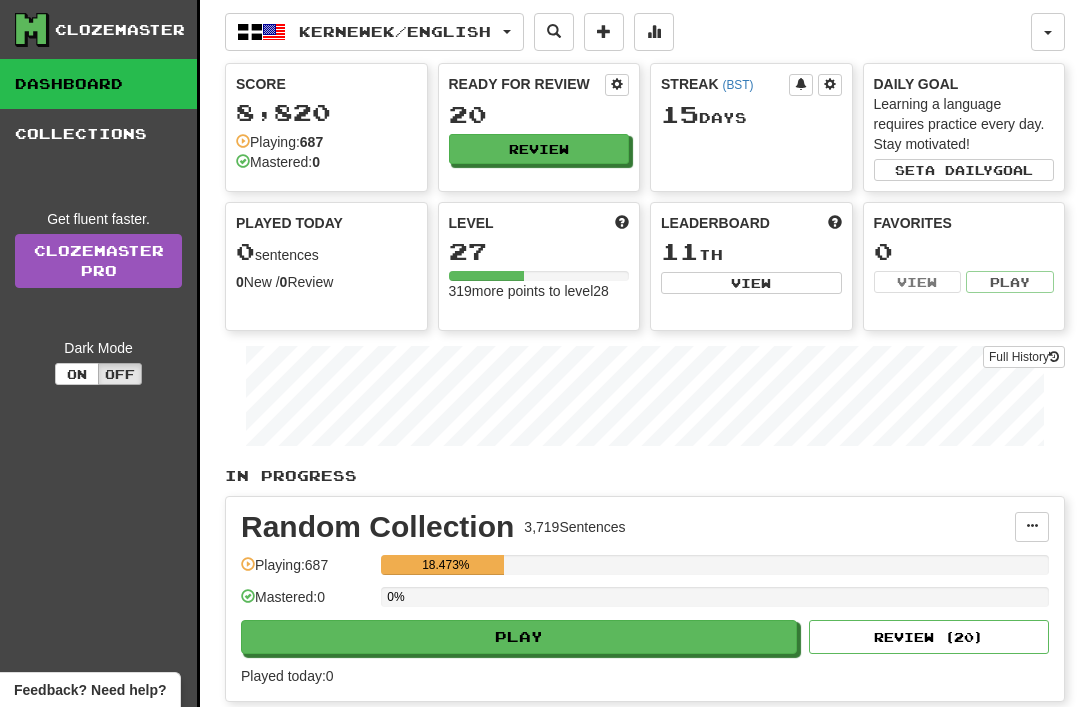 click on "Play" at bounding box center (519, 637) 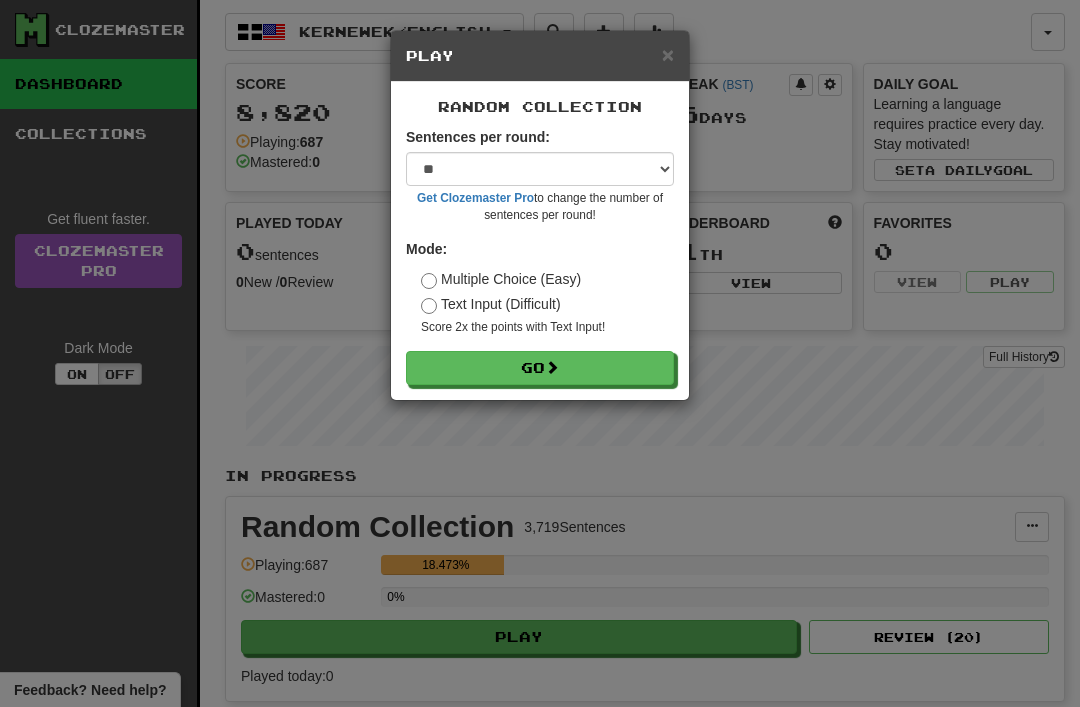 click at bounding box center (552, 367) 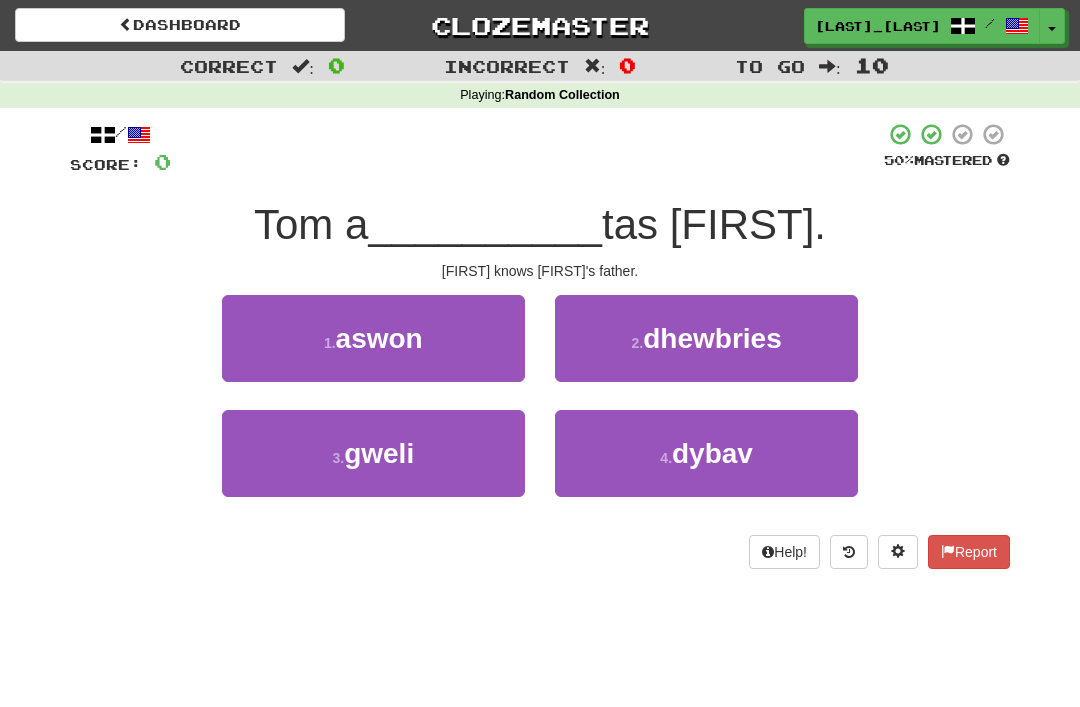 scroll, scrollTop: 0, scrollLeft: 0, axis: both 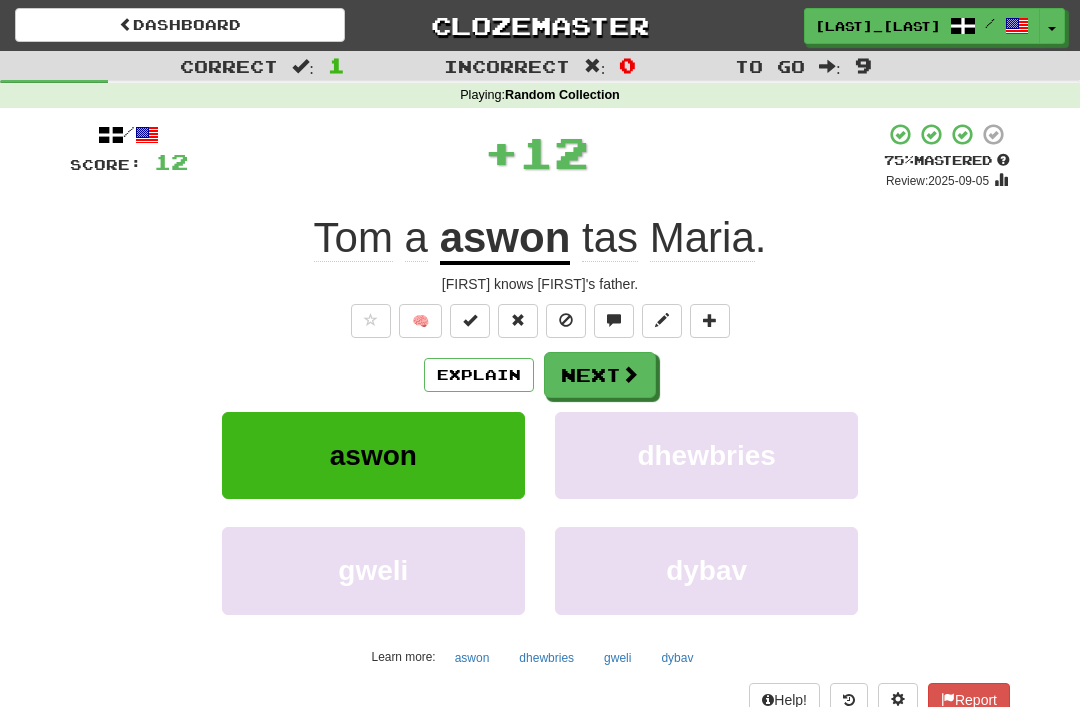 click on "Next" at bounding box center (600, 375) 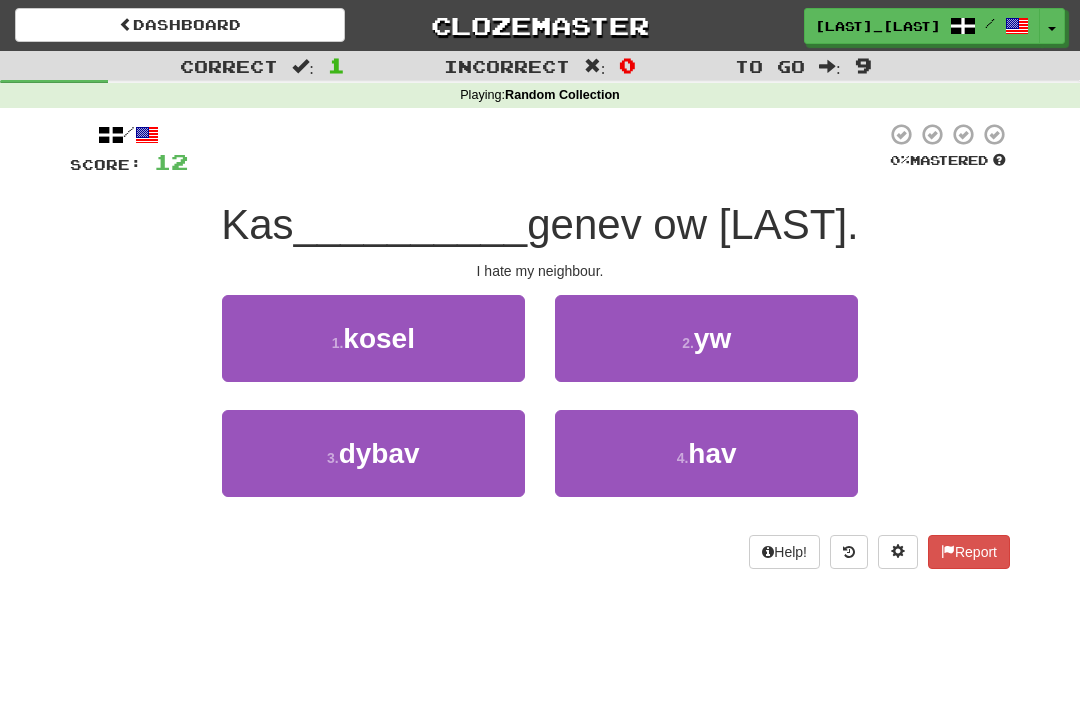 click on "yw" at bounding box center (712, 338) 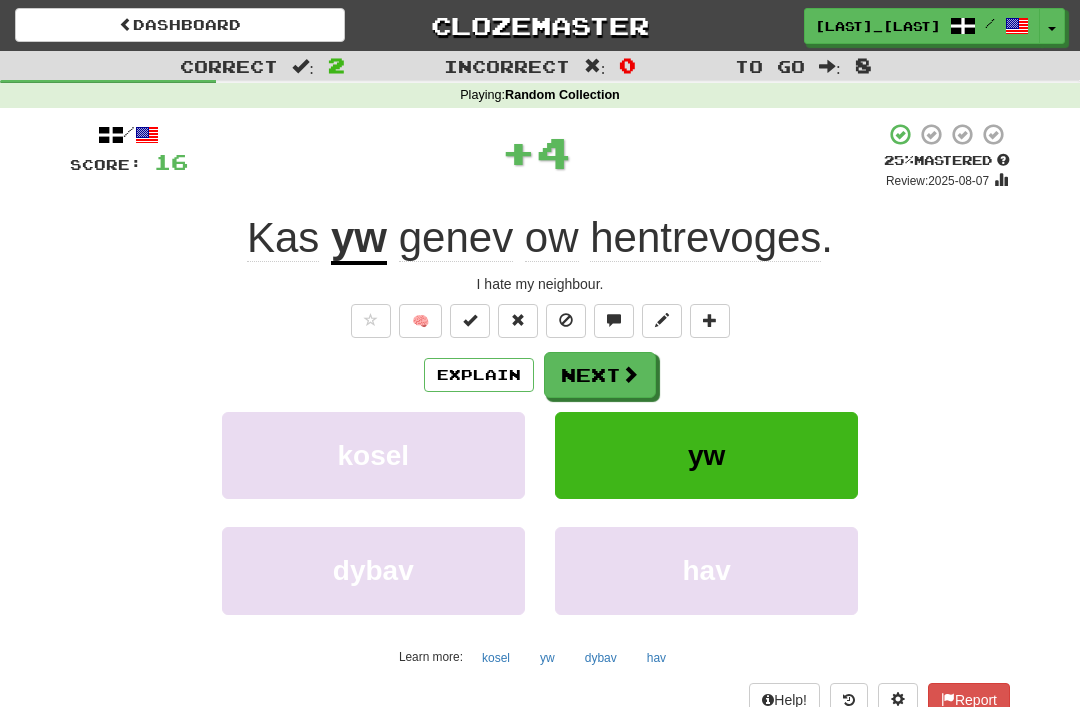 click on "Next" at bounding box center (600, 375) 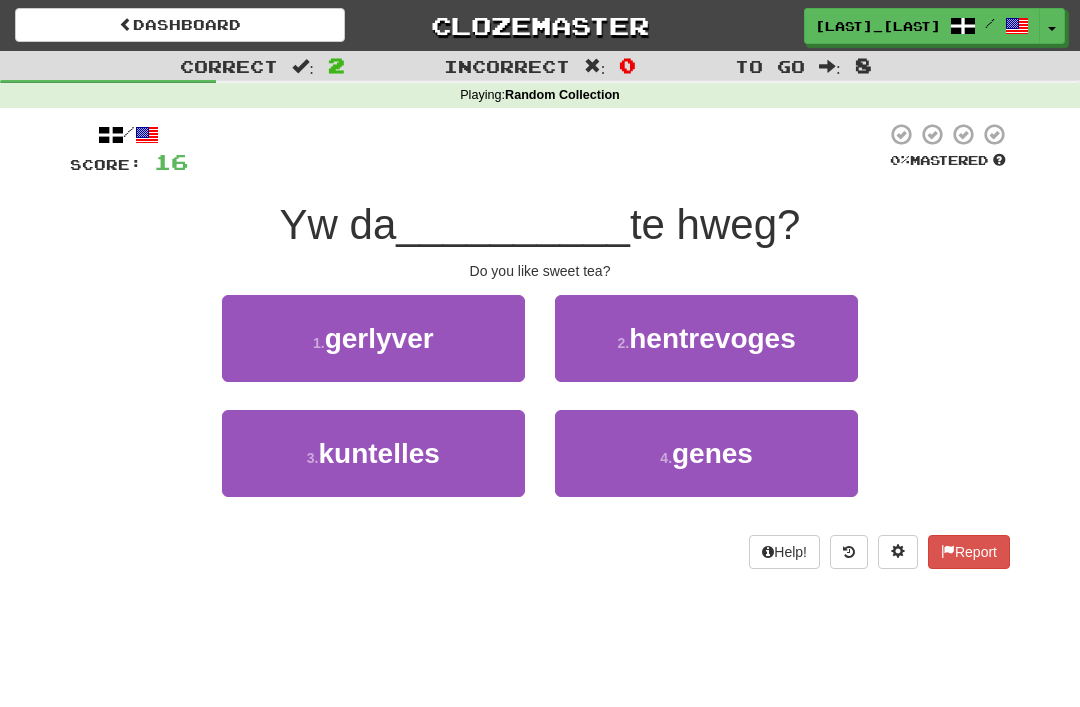 click on "genes" at bounding box center (712, 453) 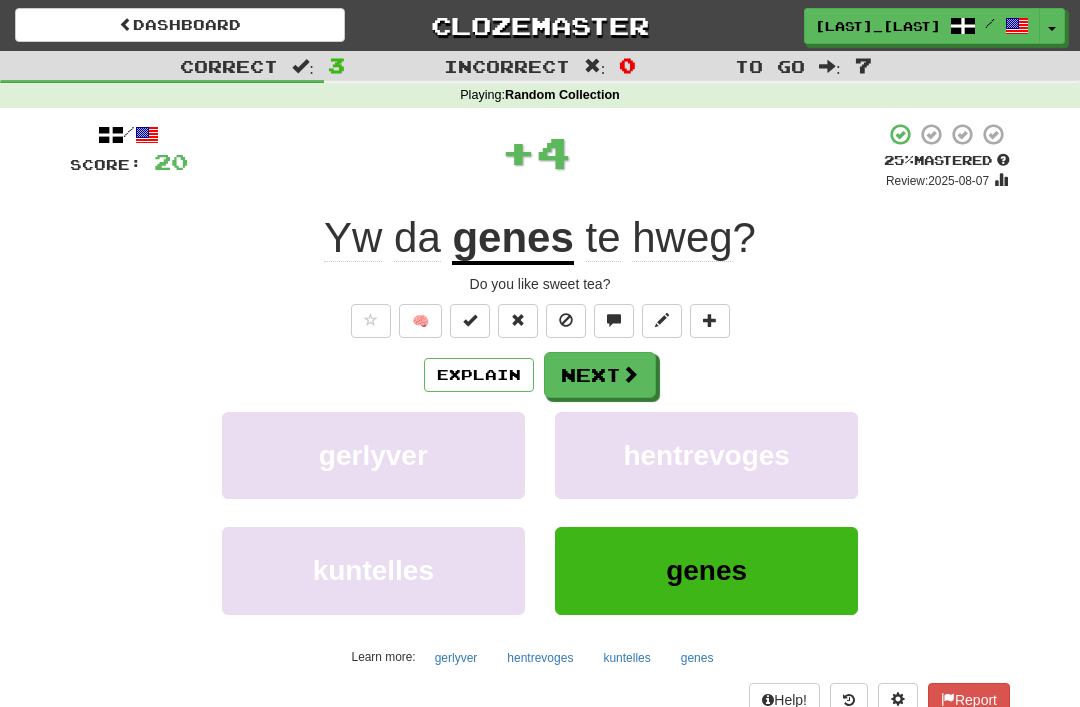 click at bounding box center [630, 374] 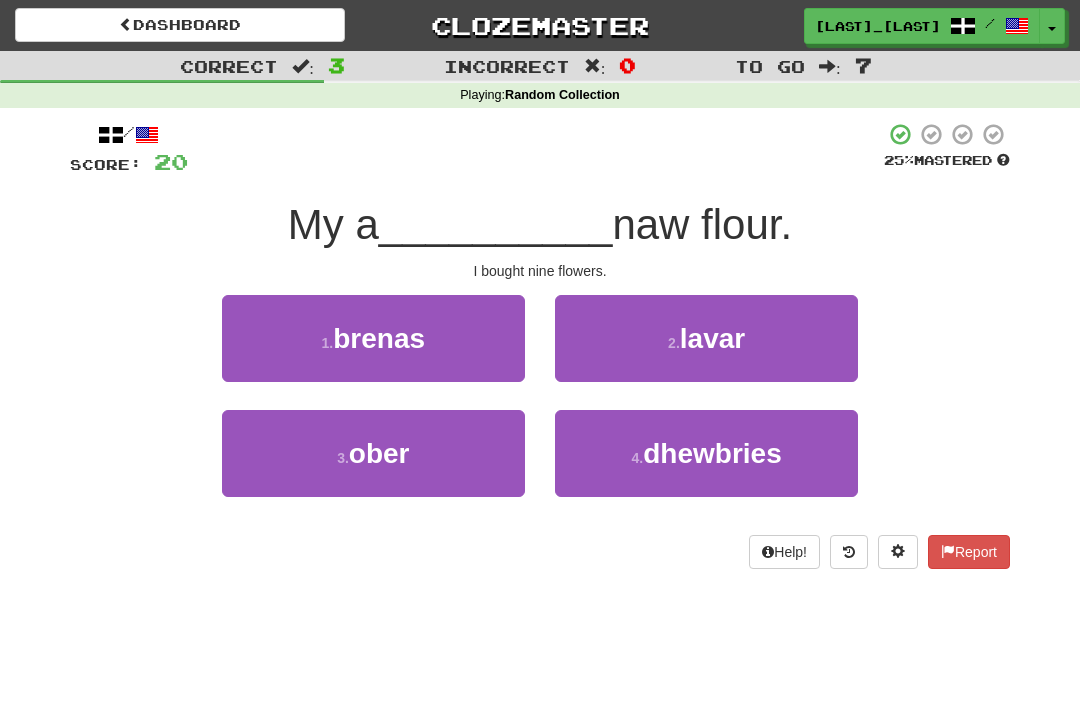 click on "1 .  brenas" at bounding box center [373, 338] 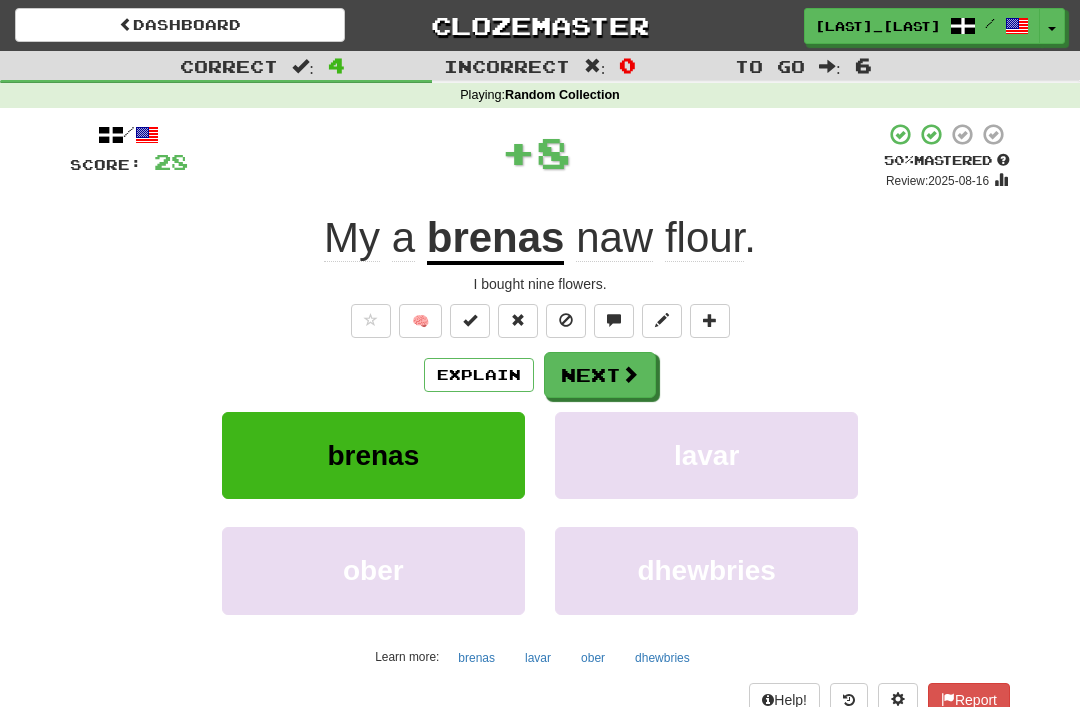 click on "Next" at bounding box center [600, 375] 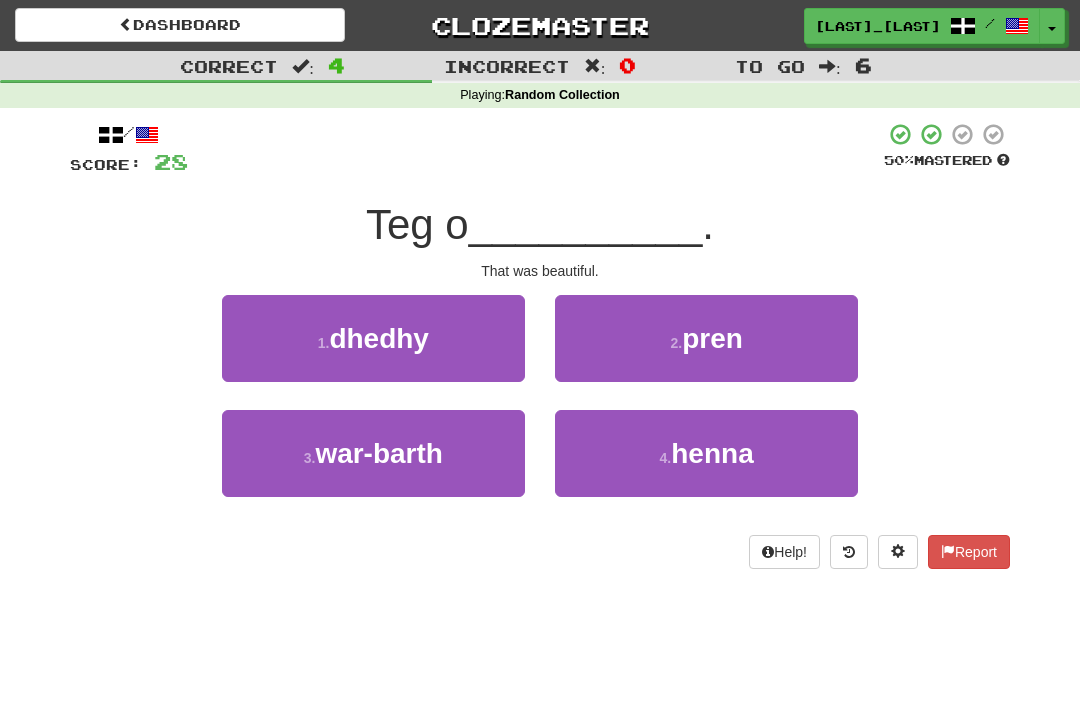 click on "henna" at bounding box center (712, 453) 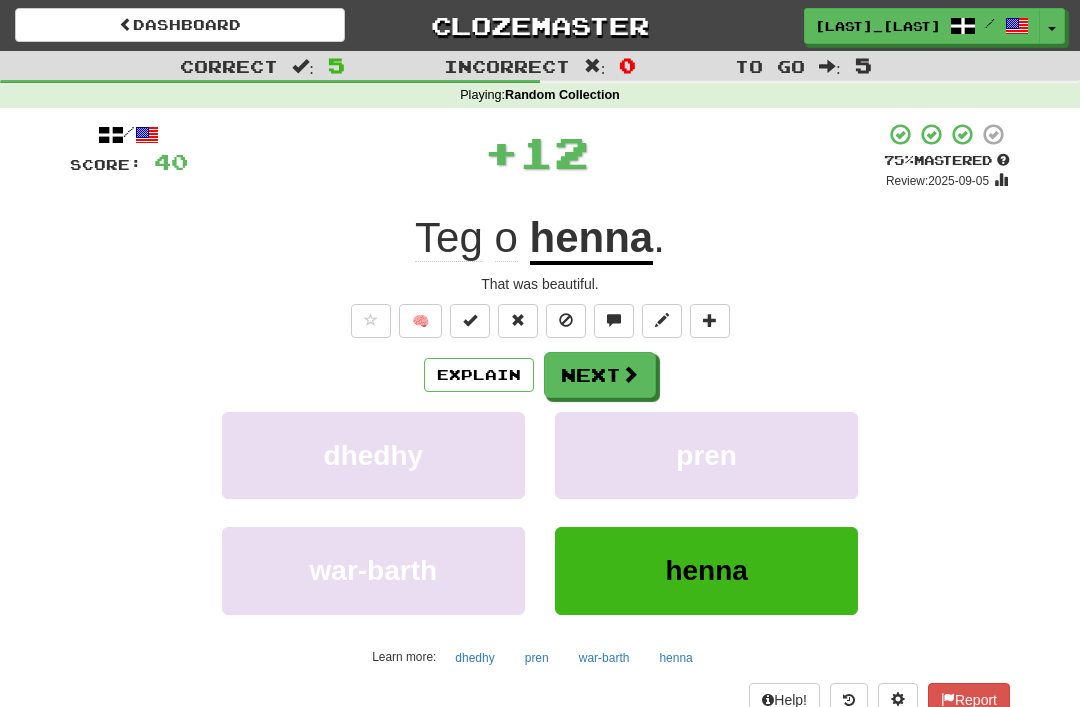 click on "Next" at bounding box center [600, 375] 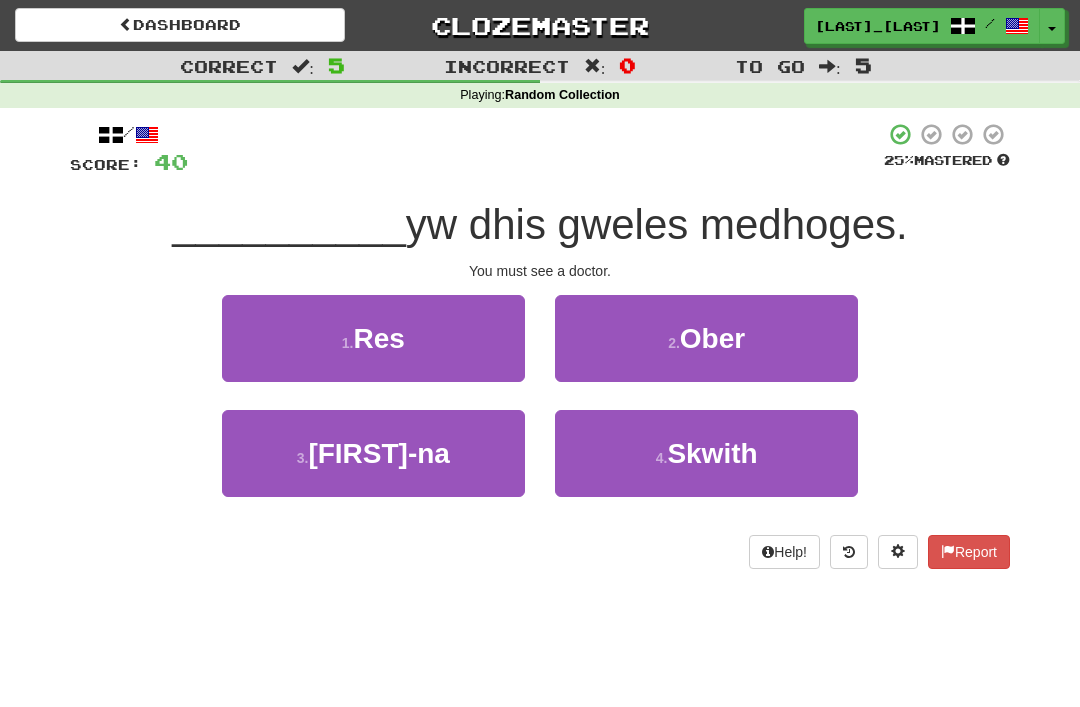 click on "1 .  Res" at bounding box center [373, 338] 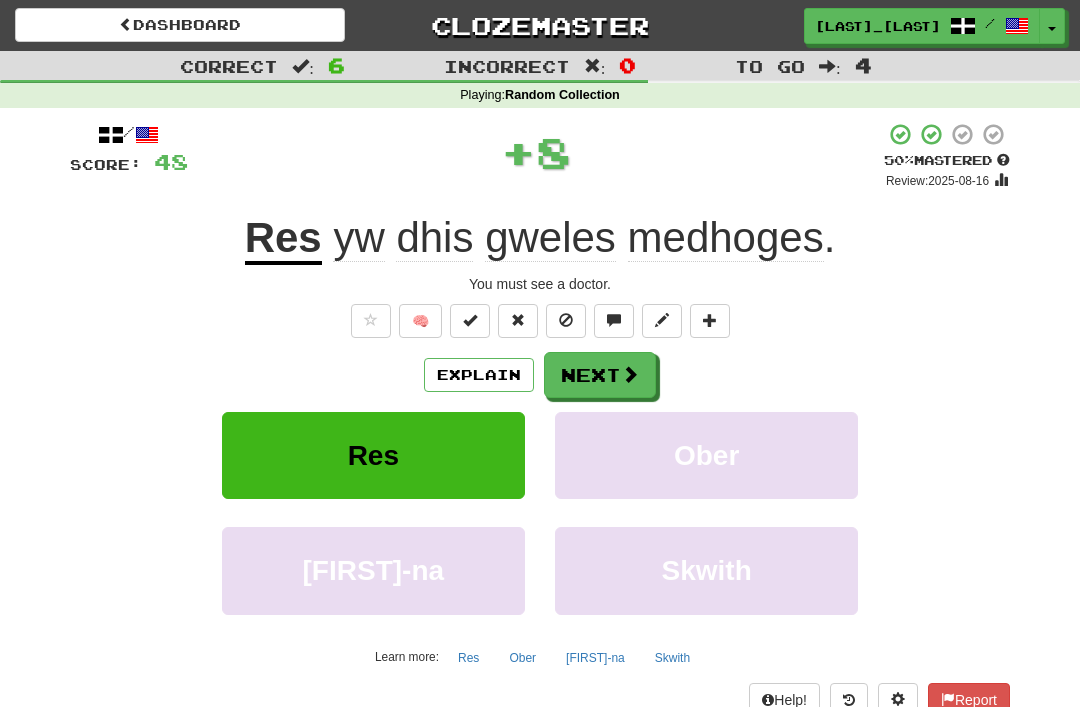 click on "Next" at bounding box center [600, 375] 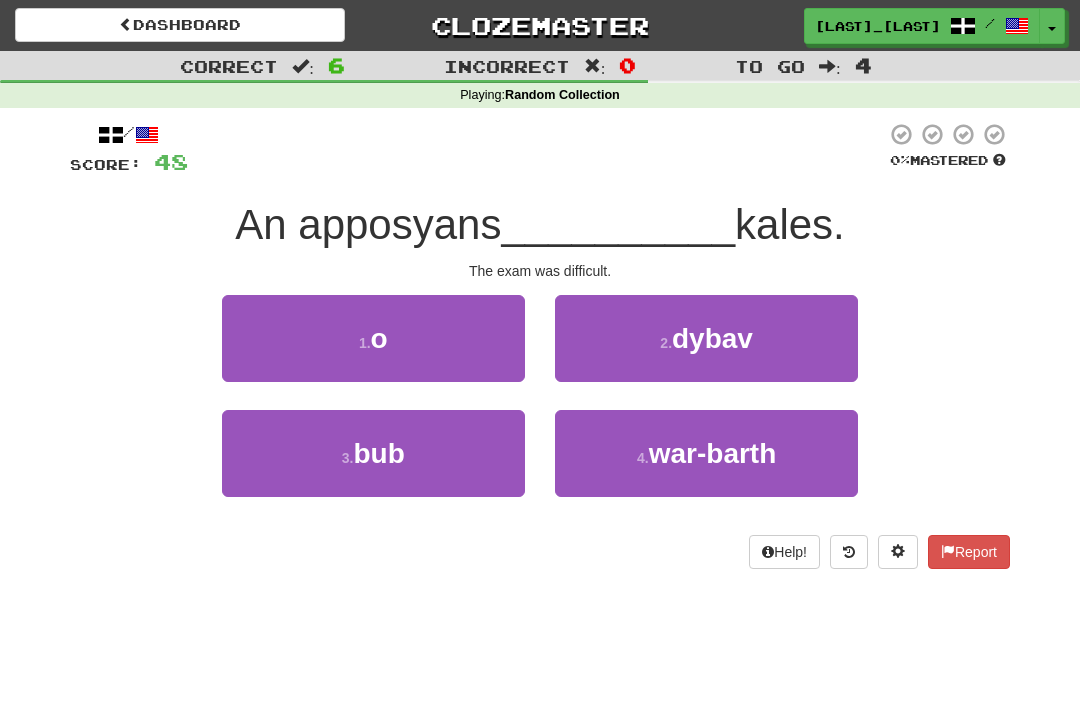 click on "1 .  o" at bounding box center [373, 338] 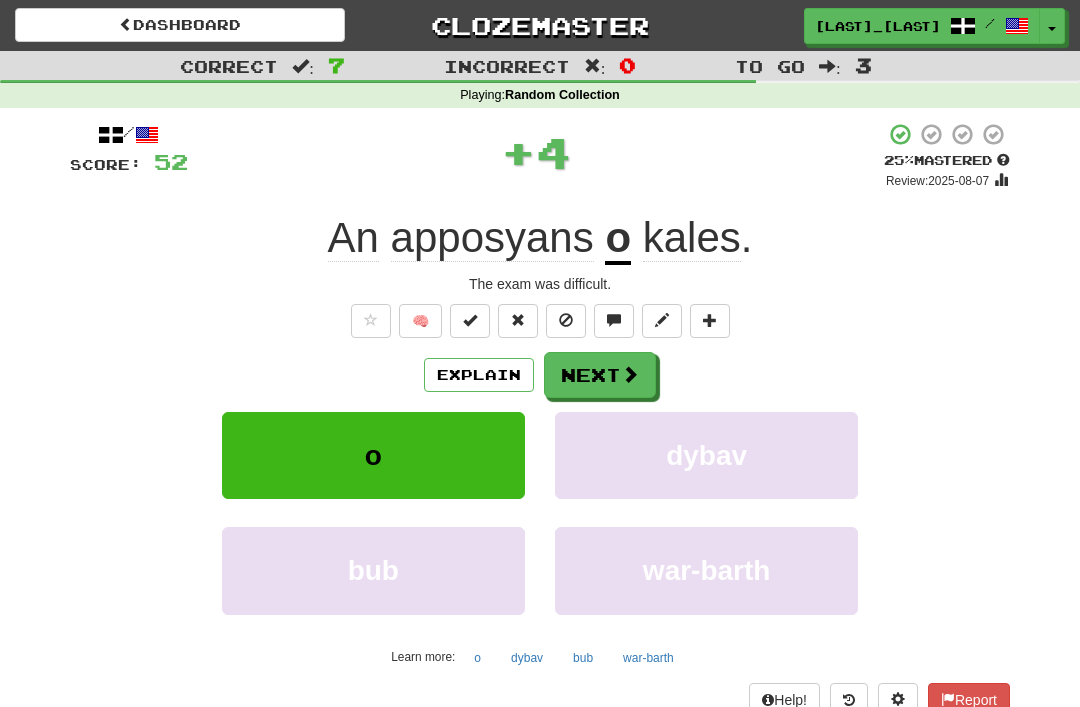 click on "Next" at bounding box center [600, 375] 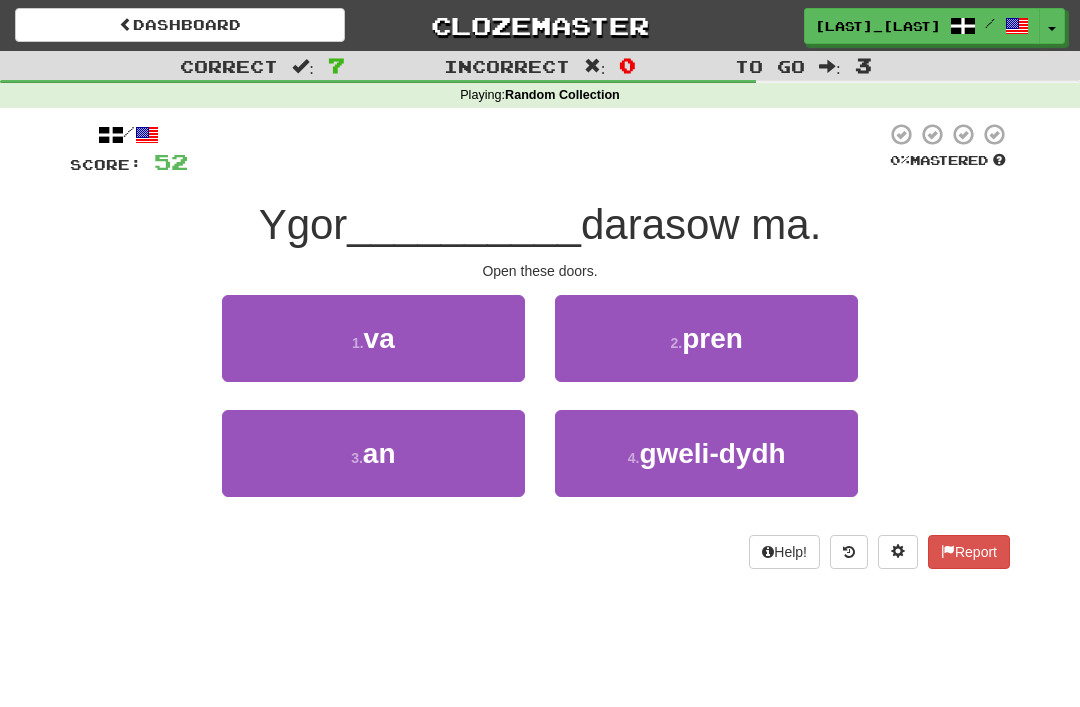 click on "3 .  an" at bounding box center [373, 453] 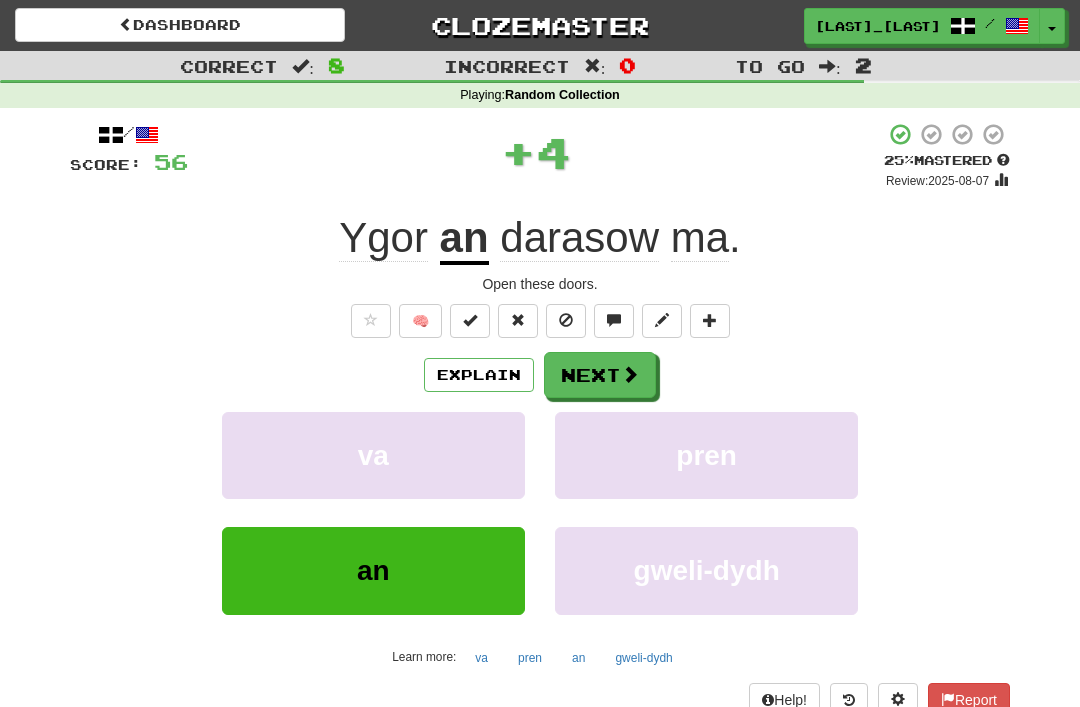 click on "Next" at bounding box center (600, 375) 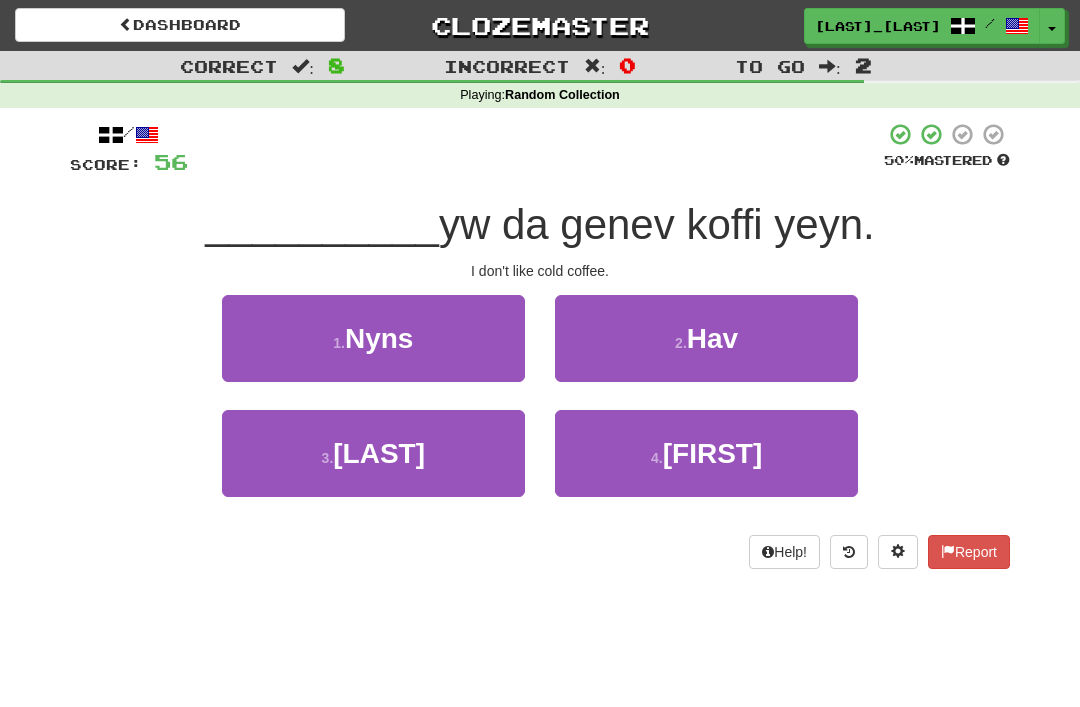 click on "1 .  Nyns" at bounding box center (373, 338) 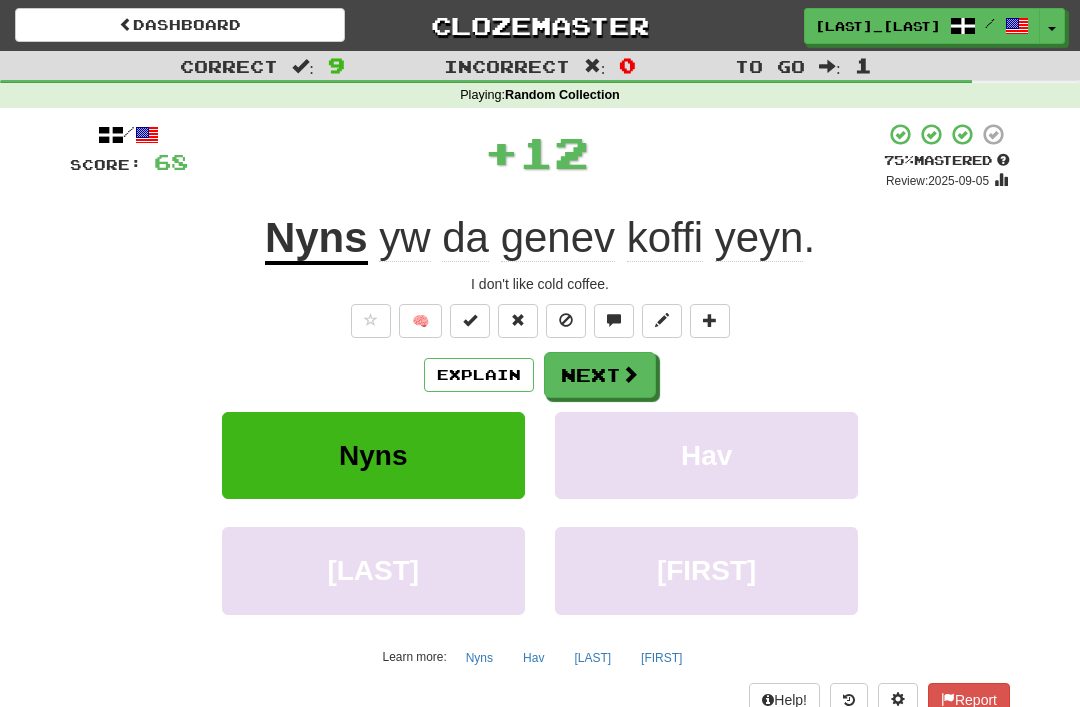 click on "Next" at bounding box center [600, 375] 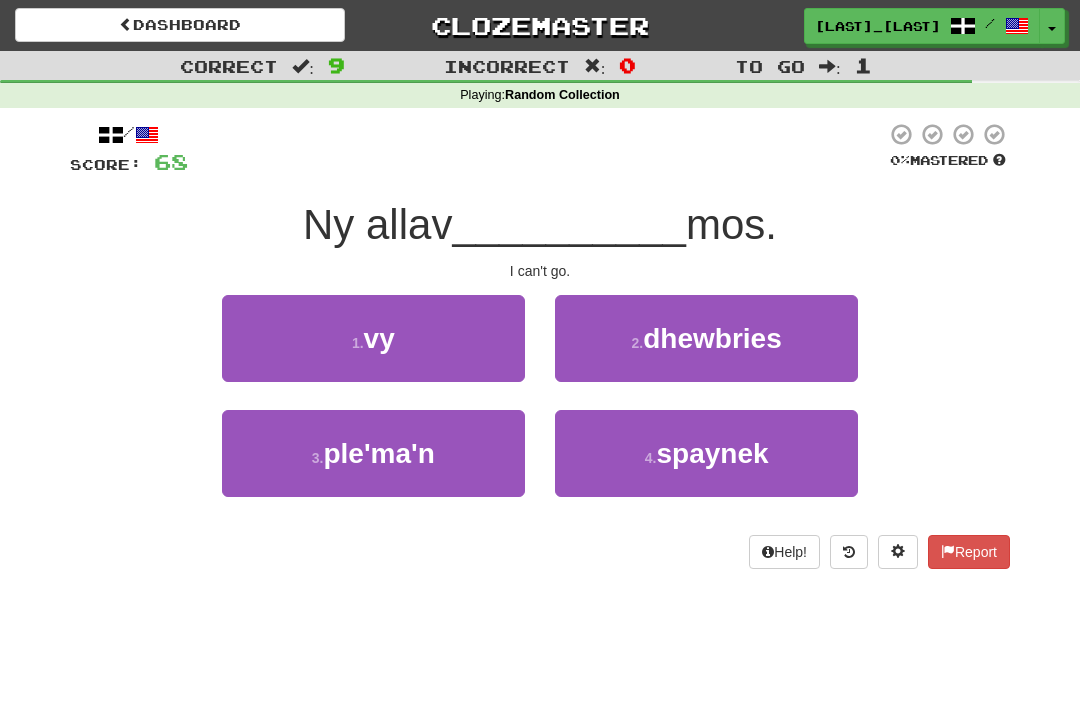 click on "1 .  vy" at bounding box center [373, 338] 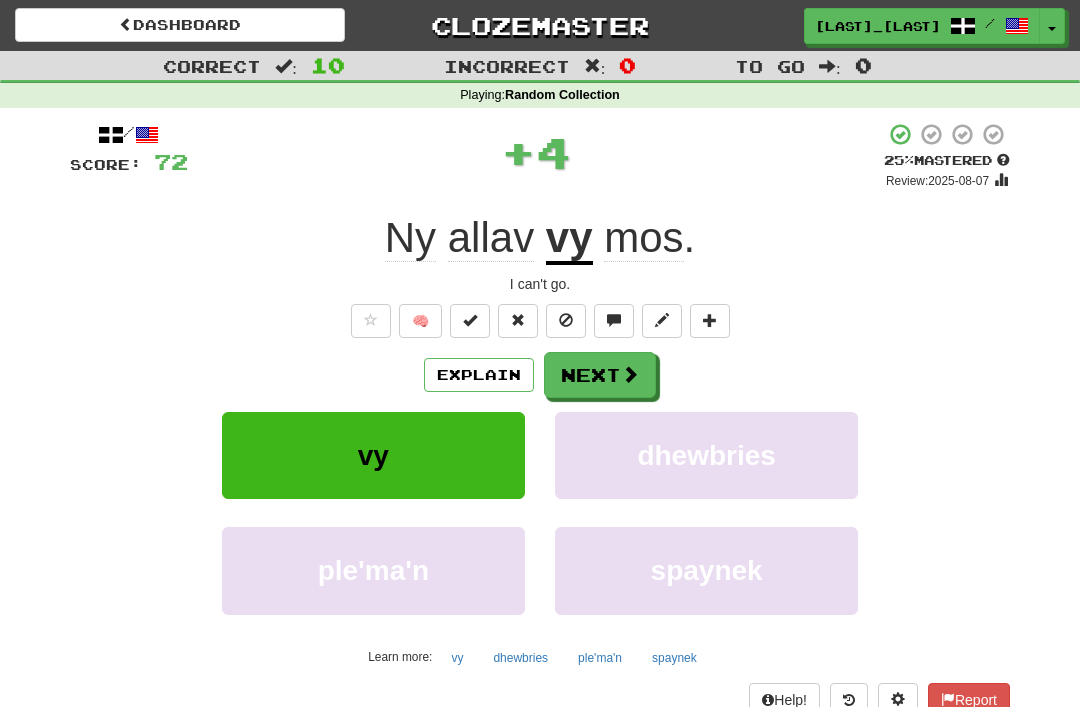 click on "Next" at bounding box center (600, 375) 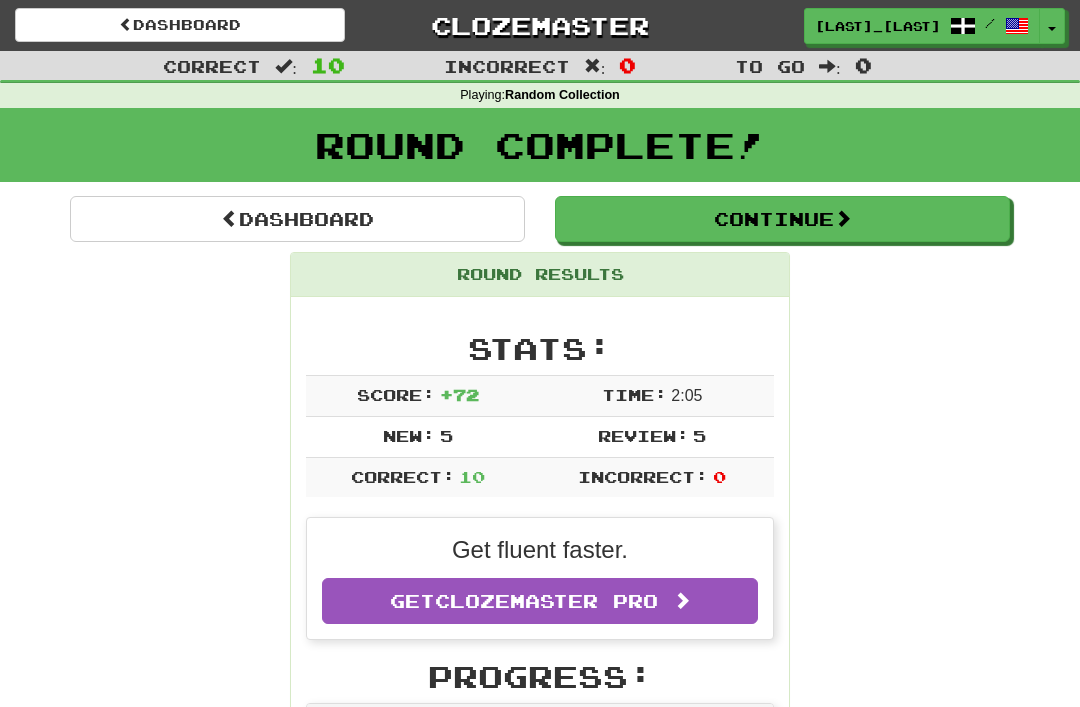 click on "Continue" at bounding box center [782, 219] 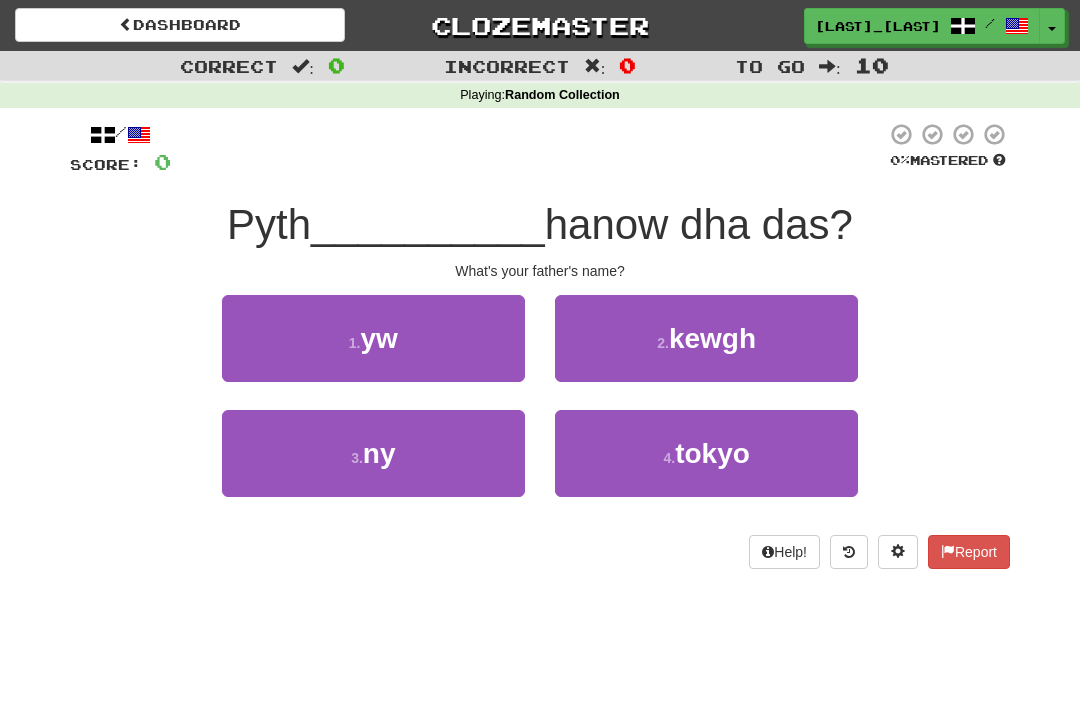 click on "1 .  yw" at bounding box center [373, 338] 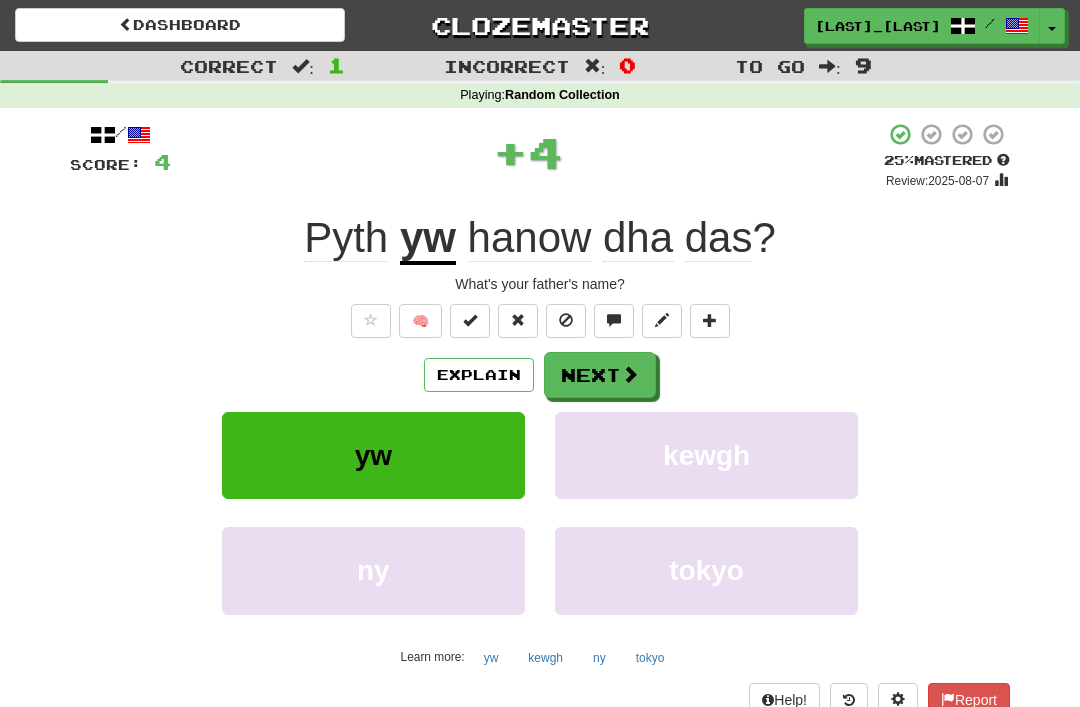 click on "Next" at bounding box center [600, 375] 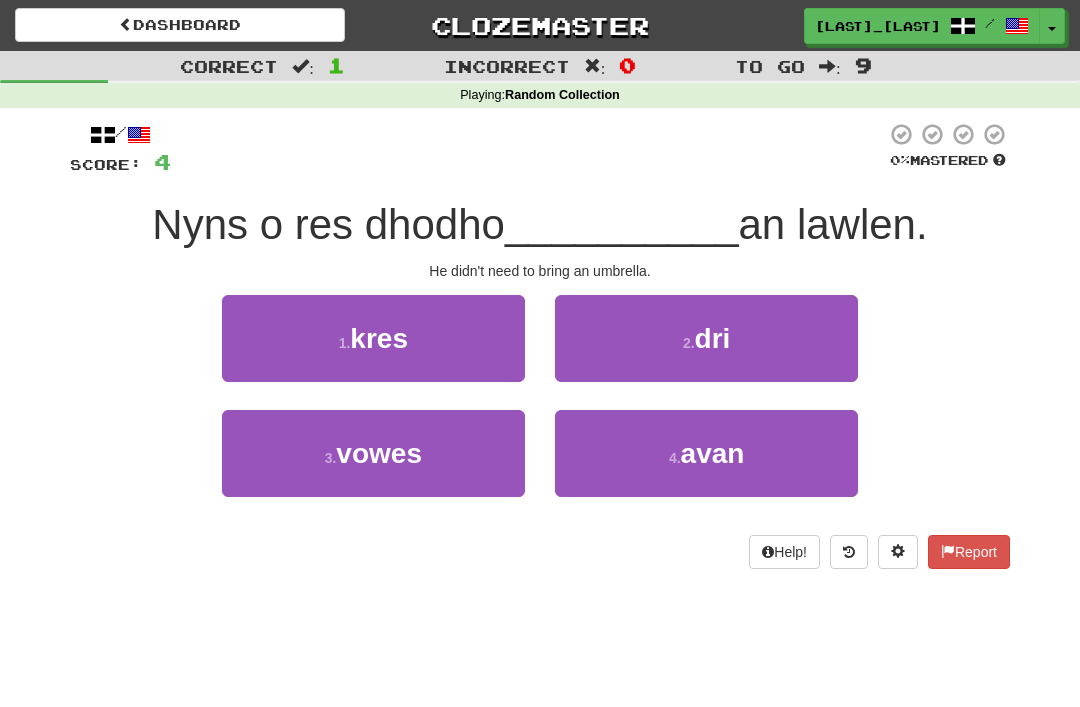 click on "2 ." at bounding box center [689, 343] 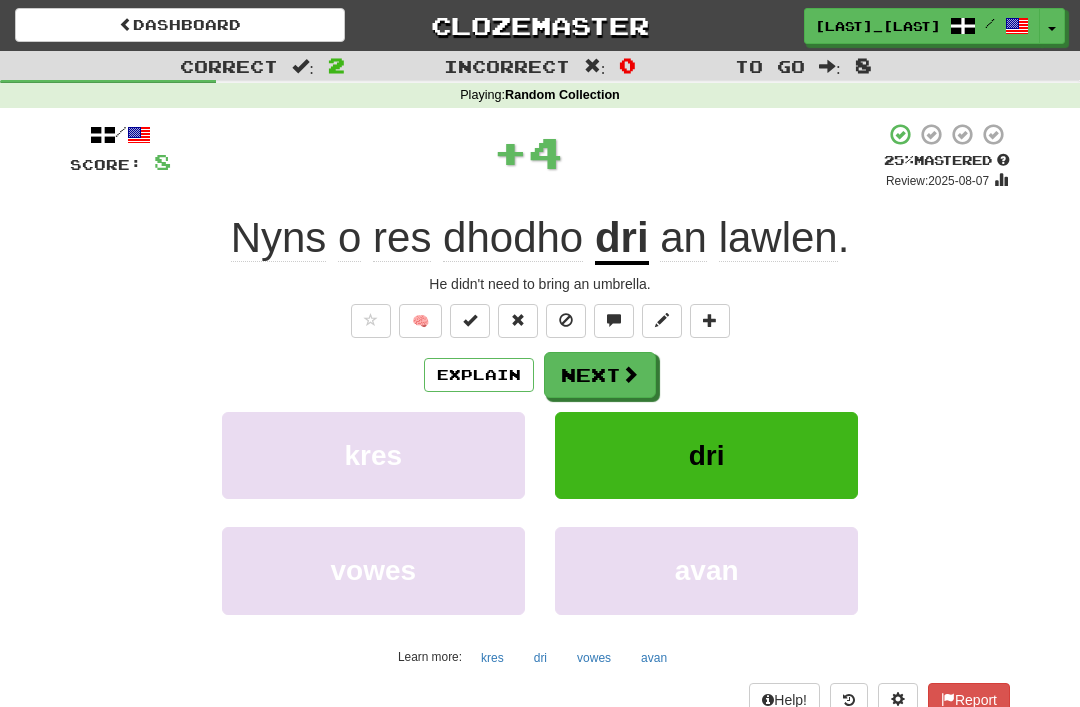 click on "Next" at bounding box center [600, 375] 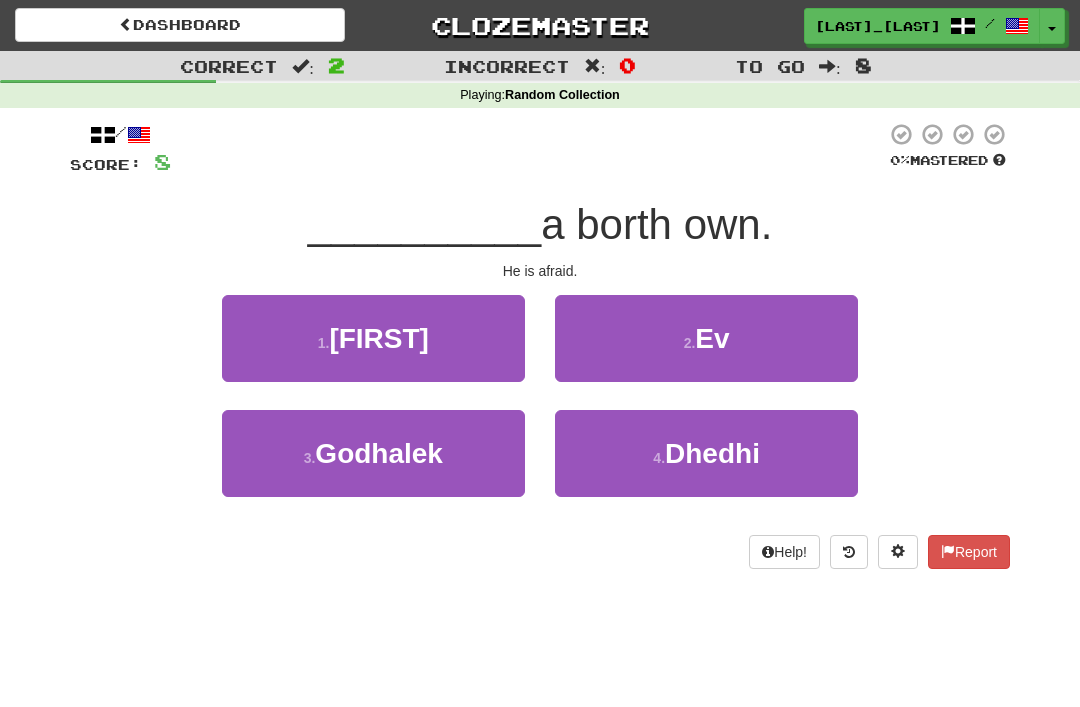 click on "Ev" at bounding box center [712, 338] 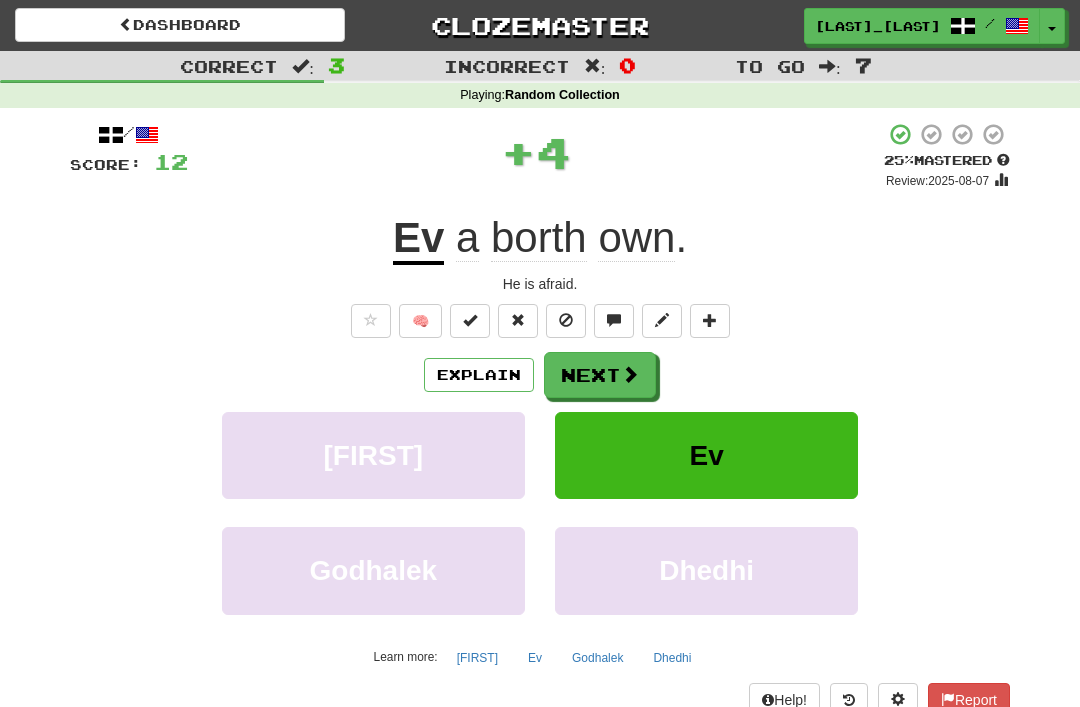 click on "Next" at bounding box center [600, 375] 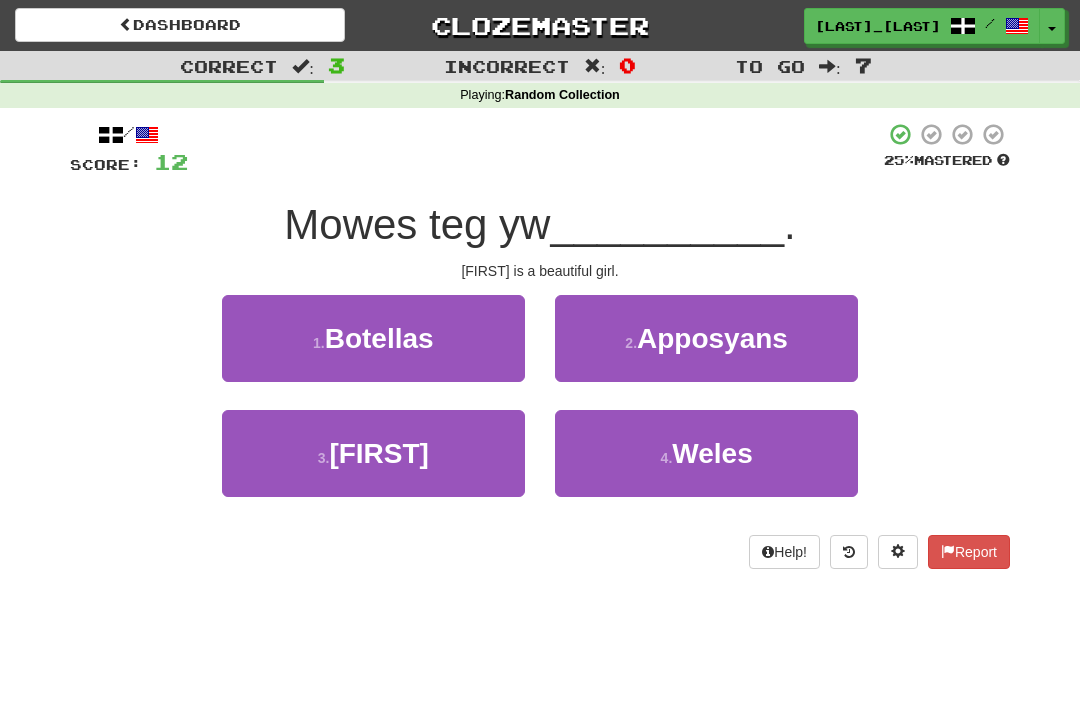 click on "3 .  [FIRST]" at bounding box center (373, 453) 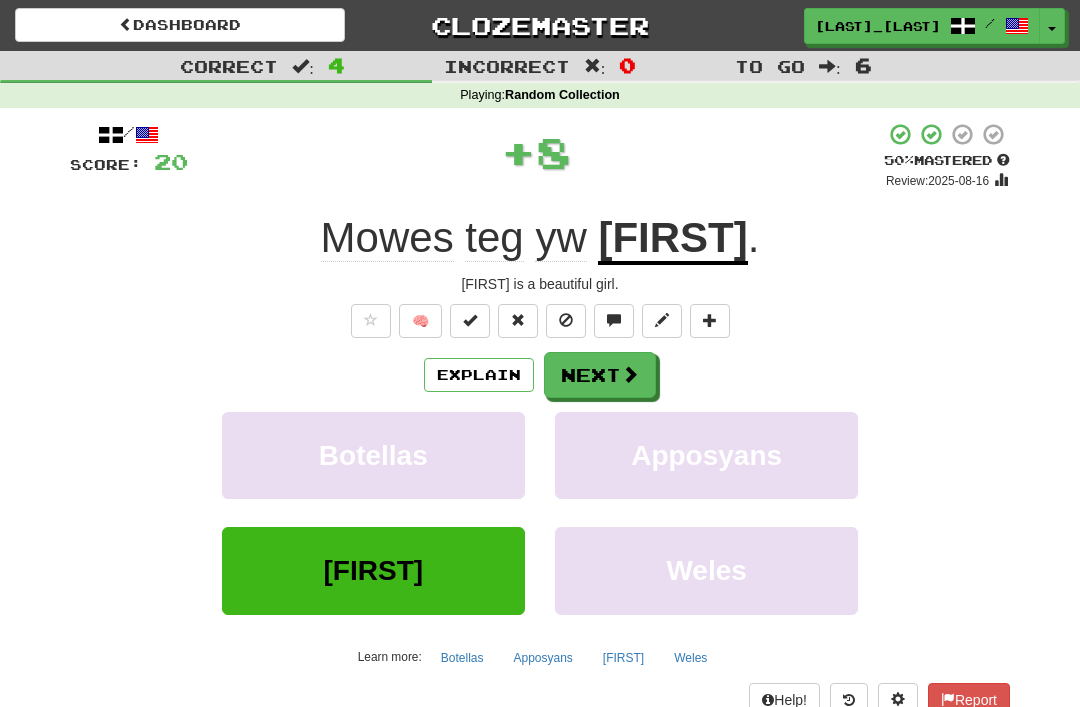 click at bounding box center [630, 374] 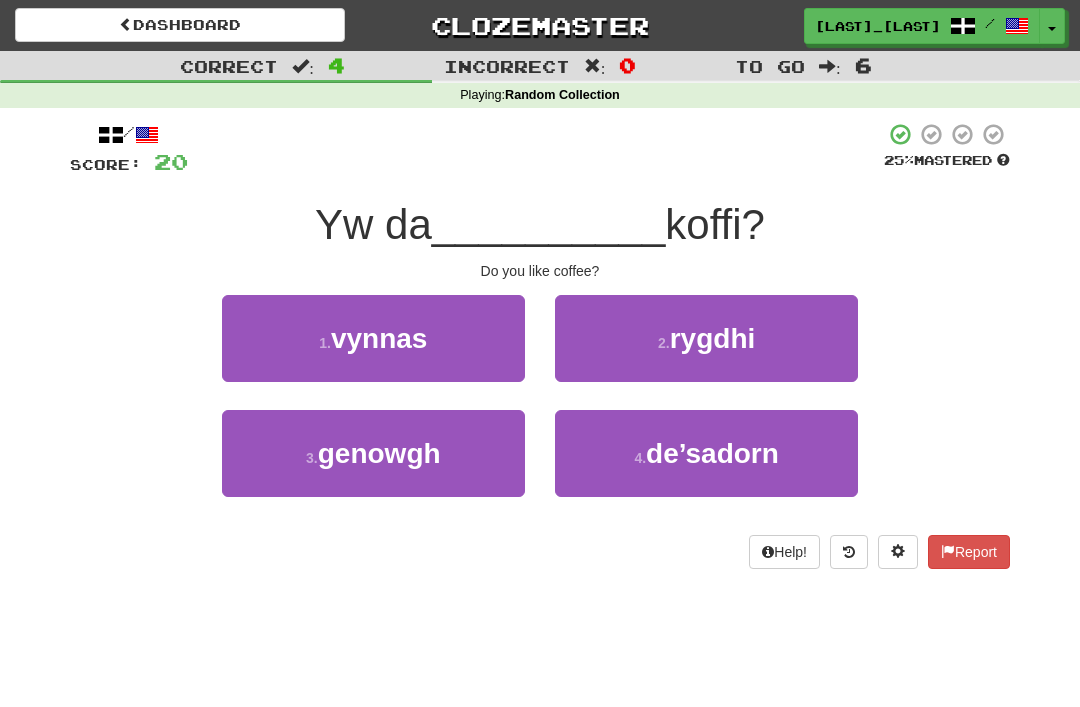 click on "3 .  genowgh" at bounding box center (373, 453) 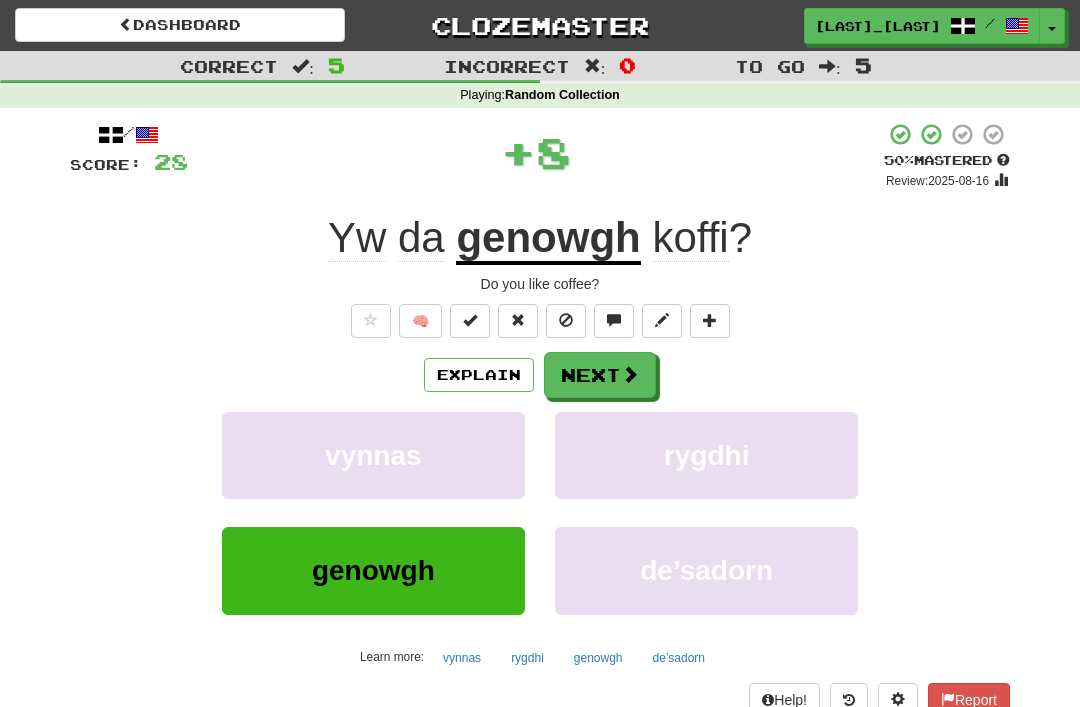 click on "Next" at bounding box center [600, 375] 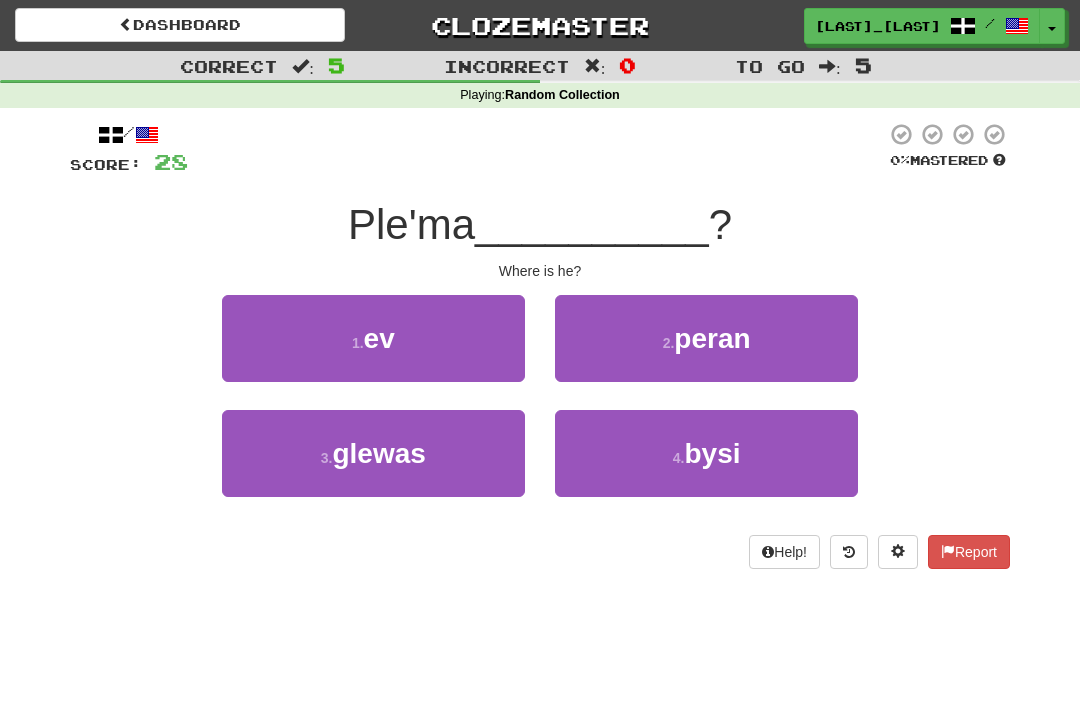 click on "1 .  ev" at bounding box center [373, 338] 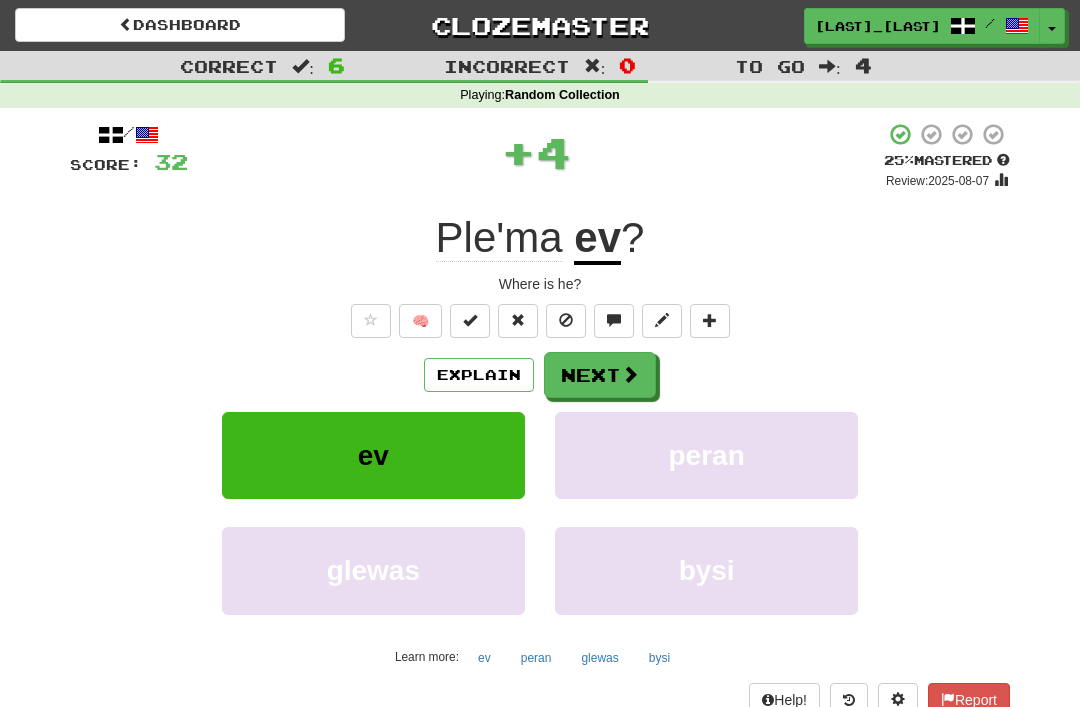 click at bounding box center (630, 374) 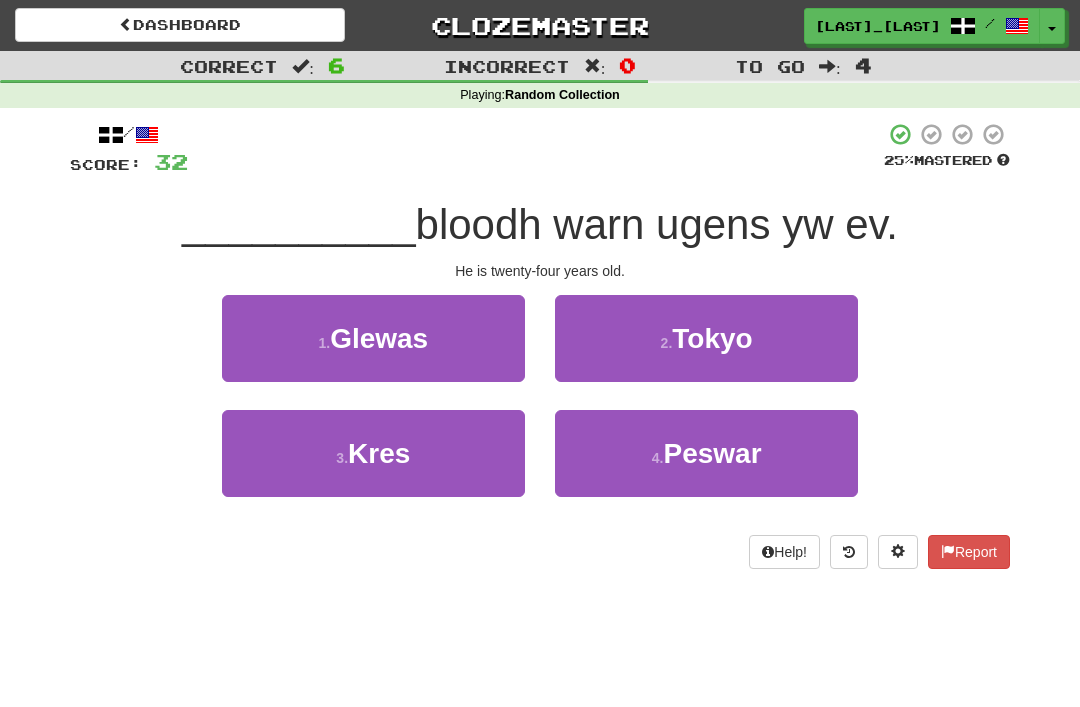 click on "Peswar" at bounding box center [712, 453] 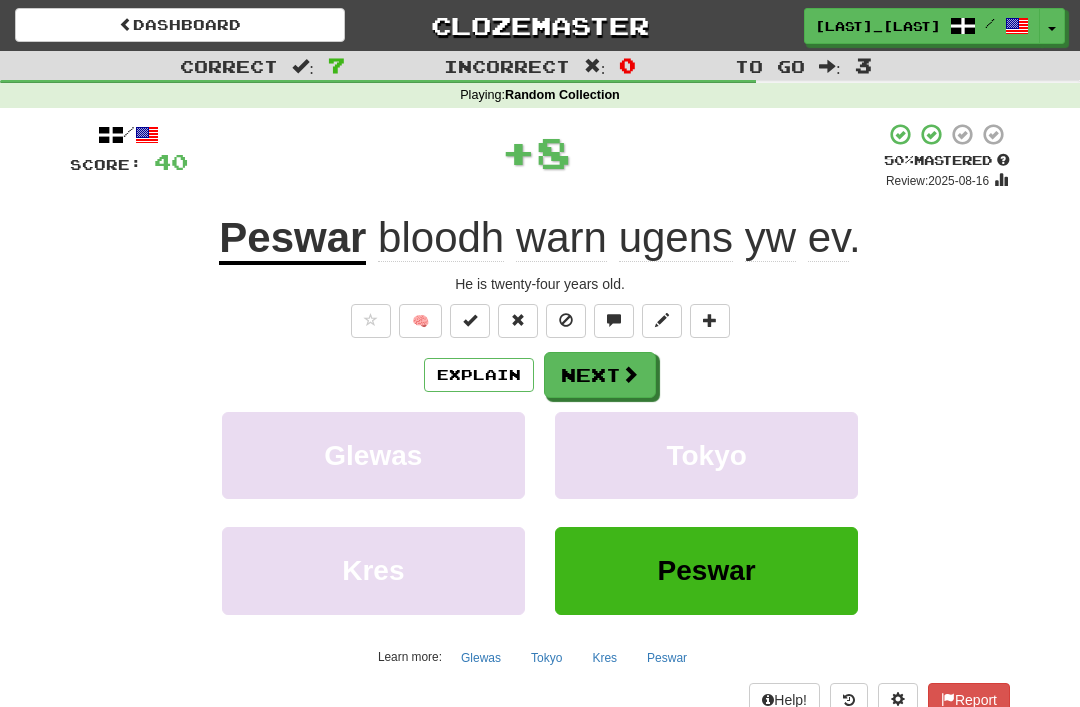 click on "Next" at bounding box center (600, 375) 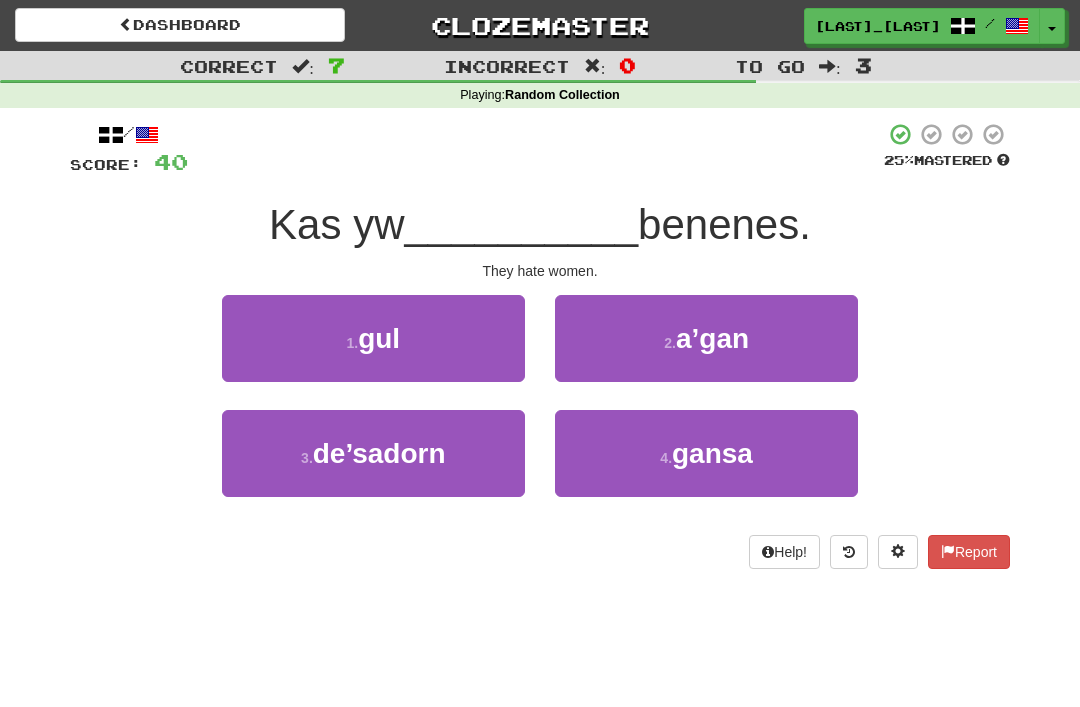 click on "gansa" at bounding box center (712, 453) 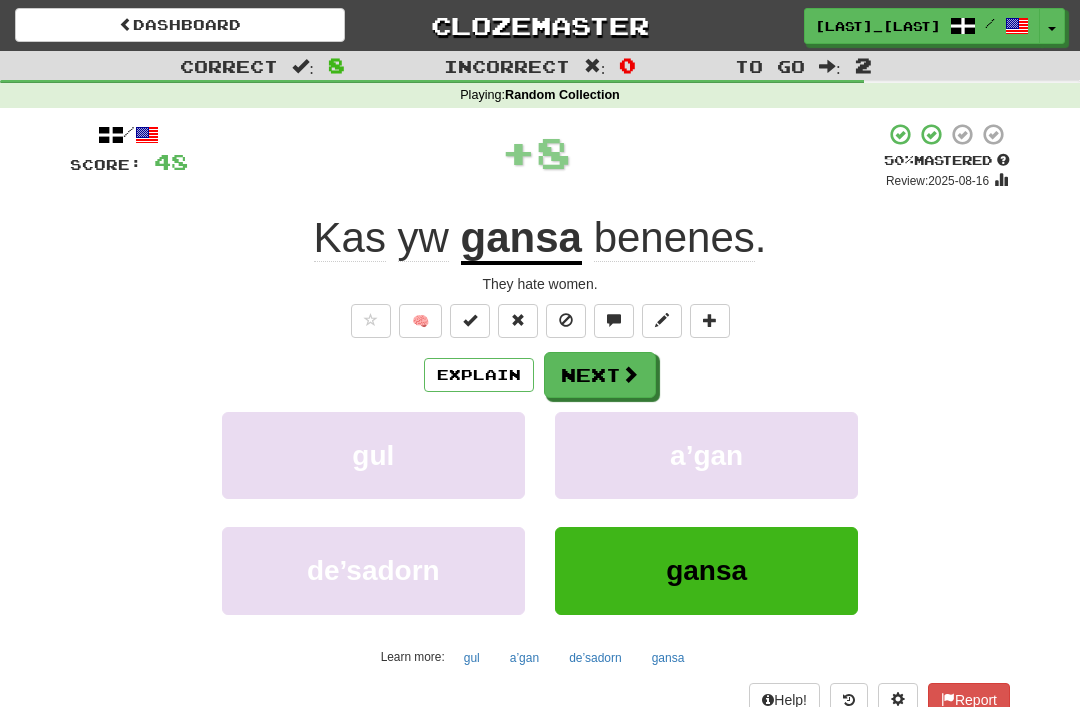click on "Next" at bounding box center (600, 375) 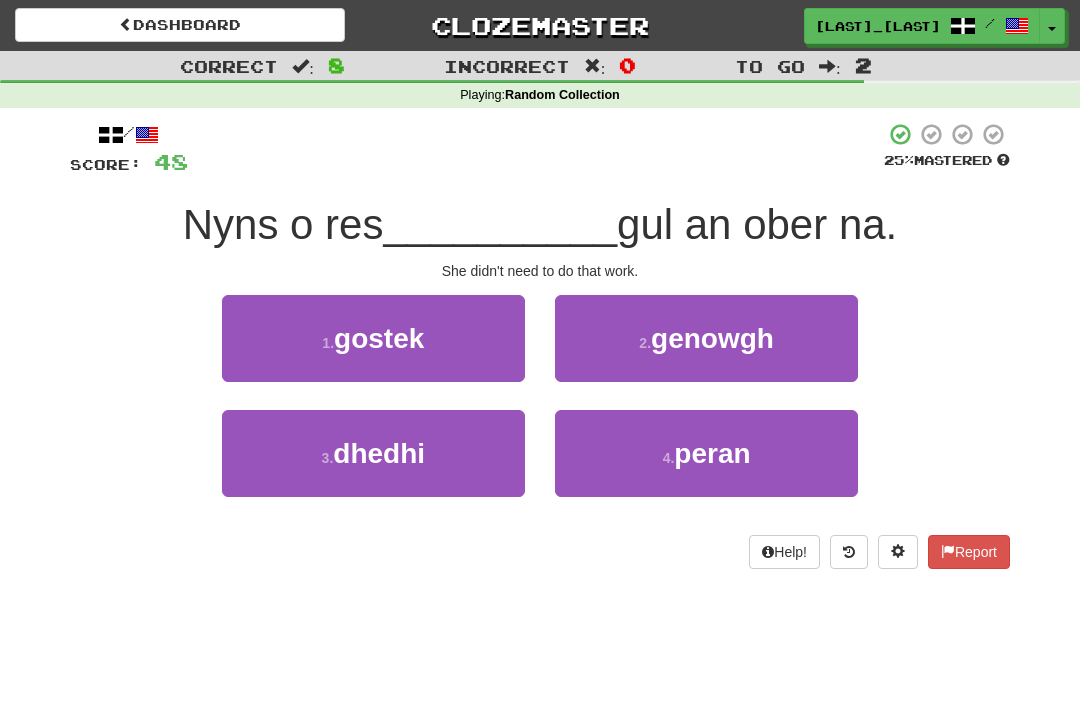 click on "3 .  dhedhi" at bounding box center [373, 453] 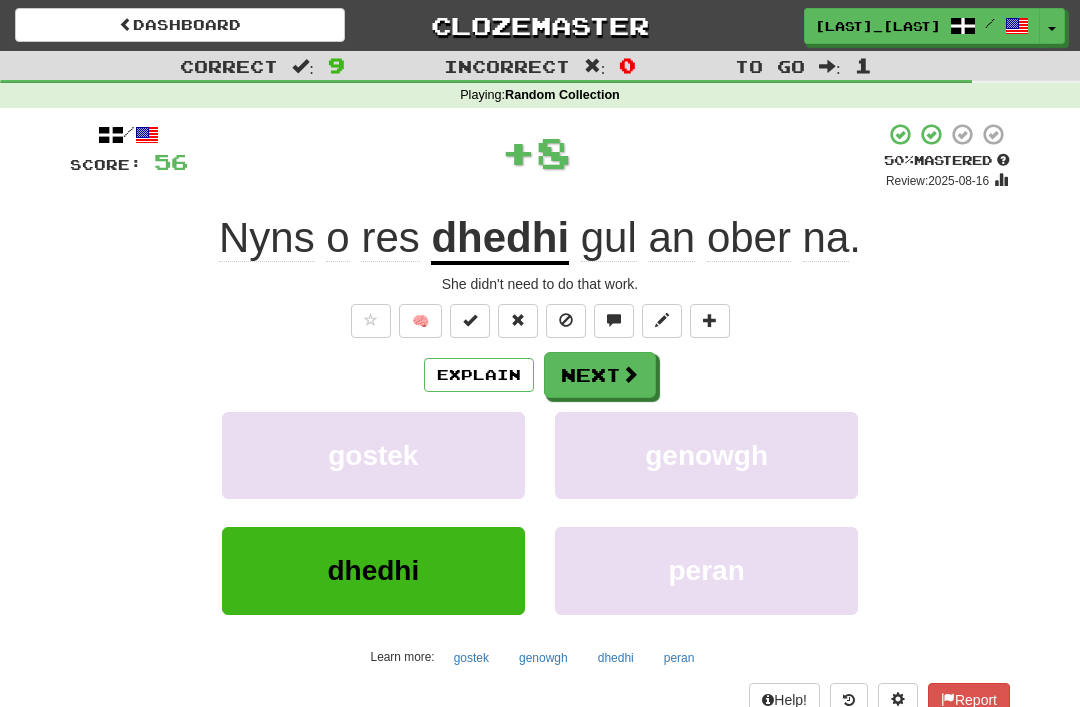 click at bounding box center (630, 374) 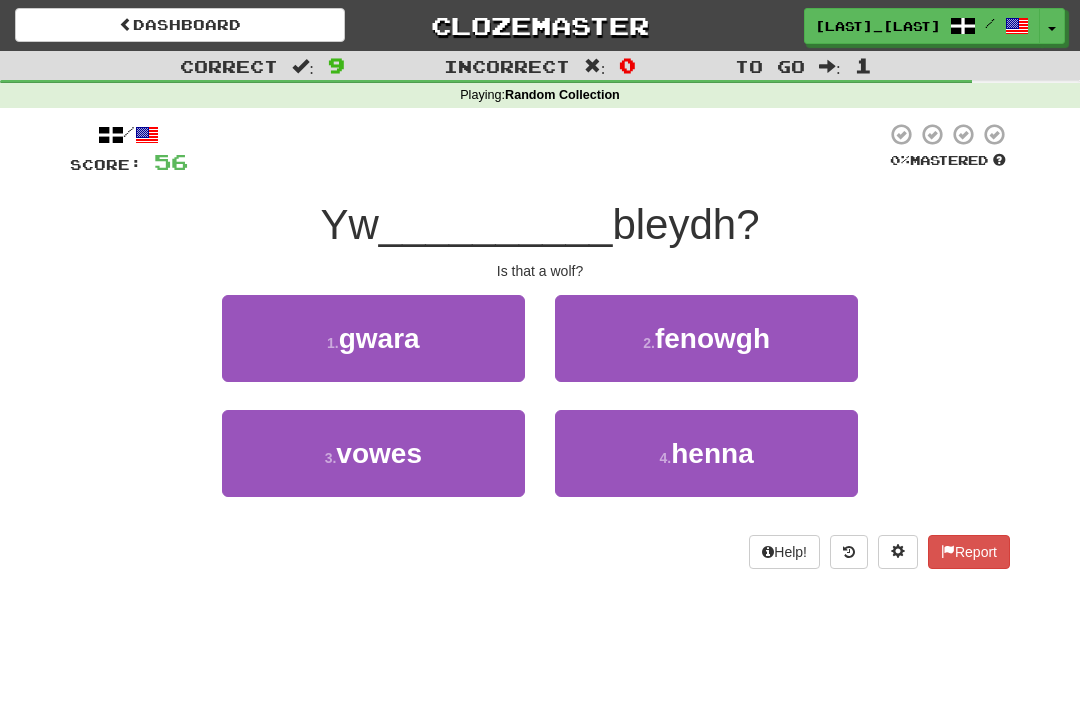 click on "henna" at bounding box center [712, 453] 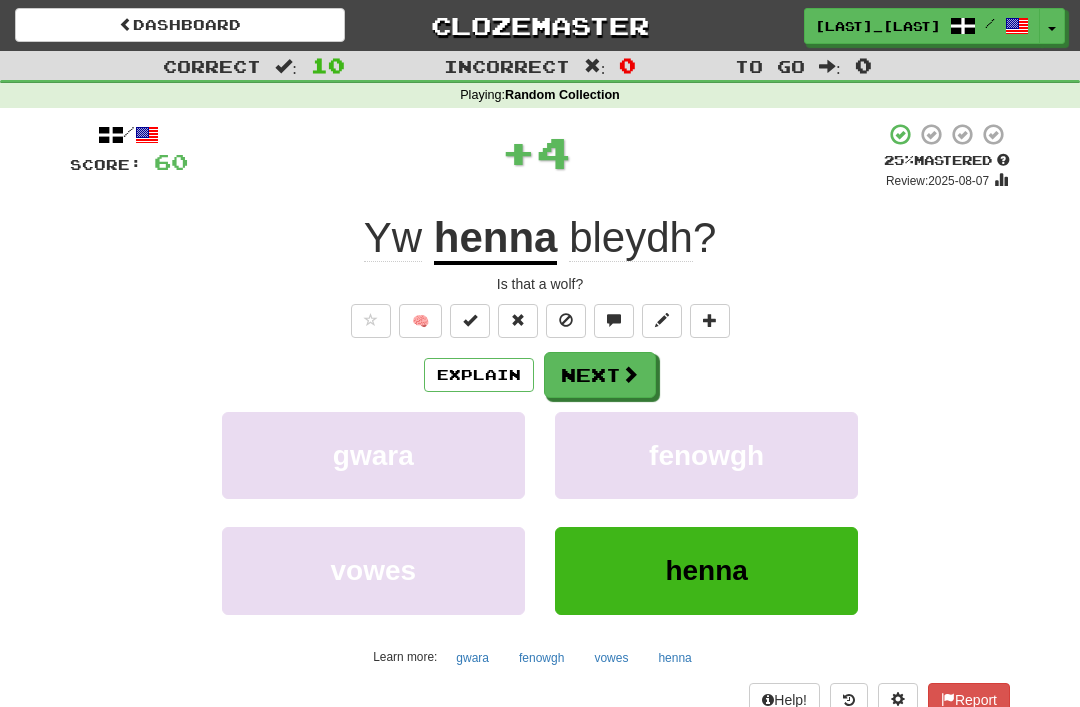 click on "Next" at bounding box center (600, 375) 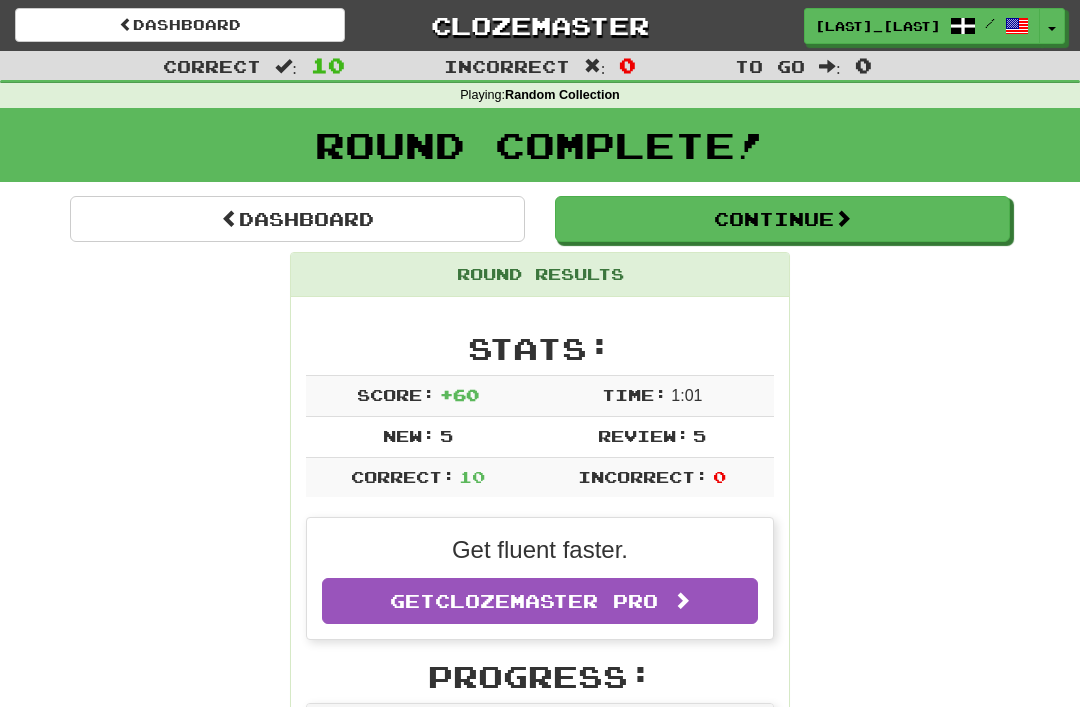 click on "Continue" at bounding box center [782, 219] 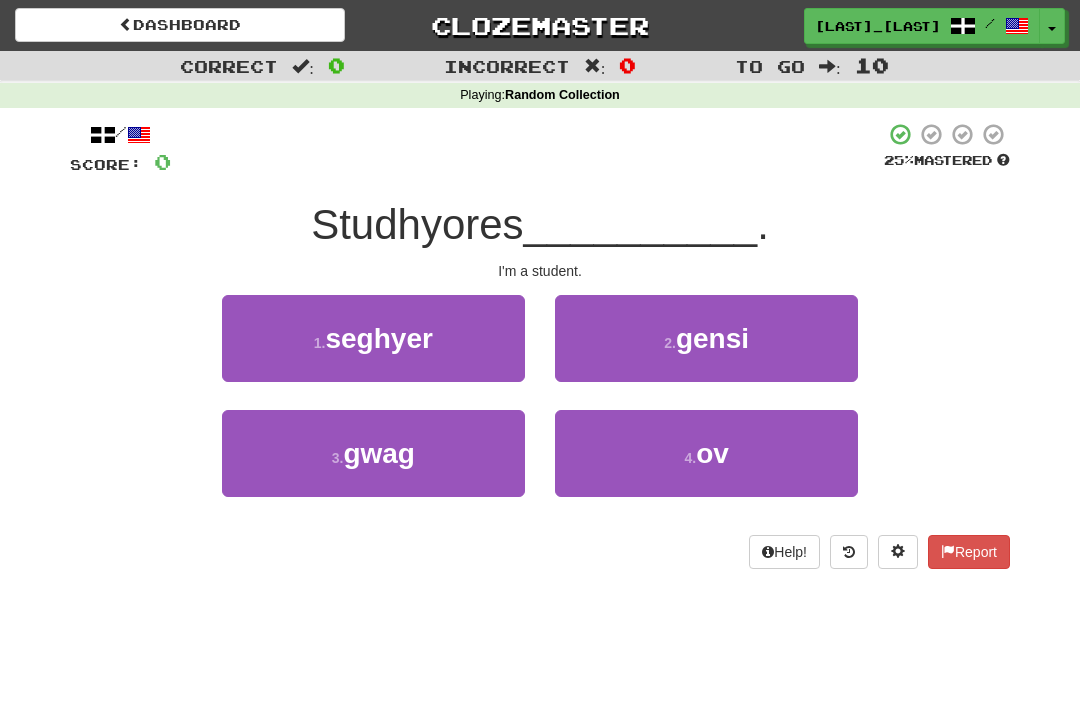click on "4 .  ov" at bounding box center [706, 453] 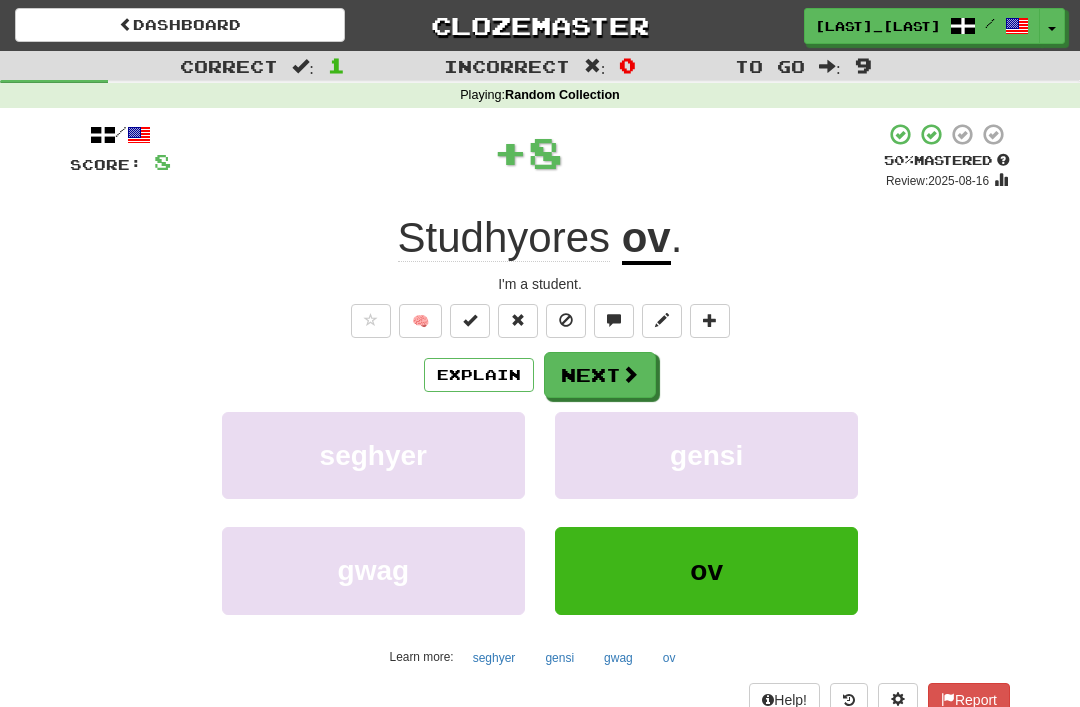 click on "Next" at bounding box center [600, 375] 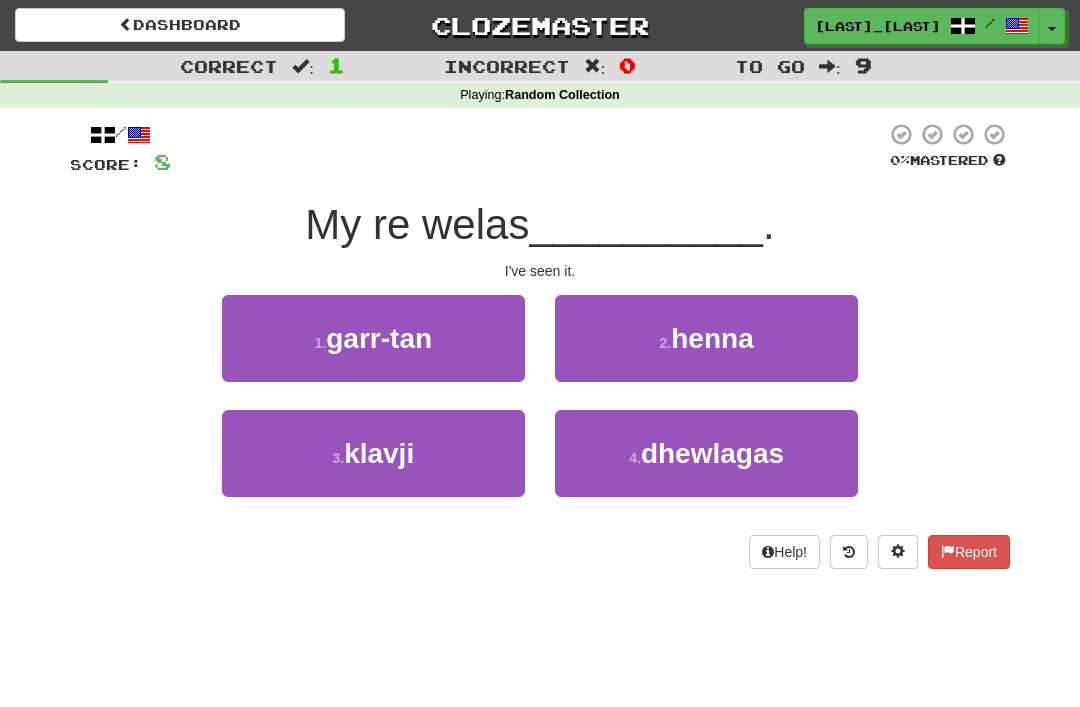 click on "henna" at bounding box center [712, 338] 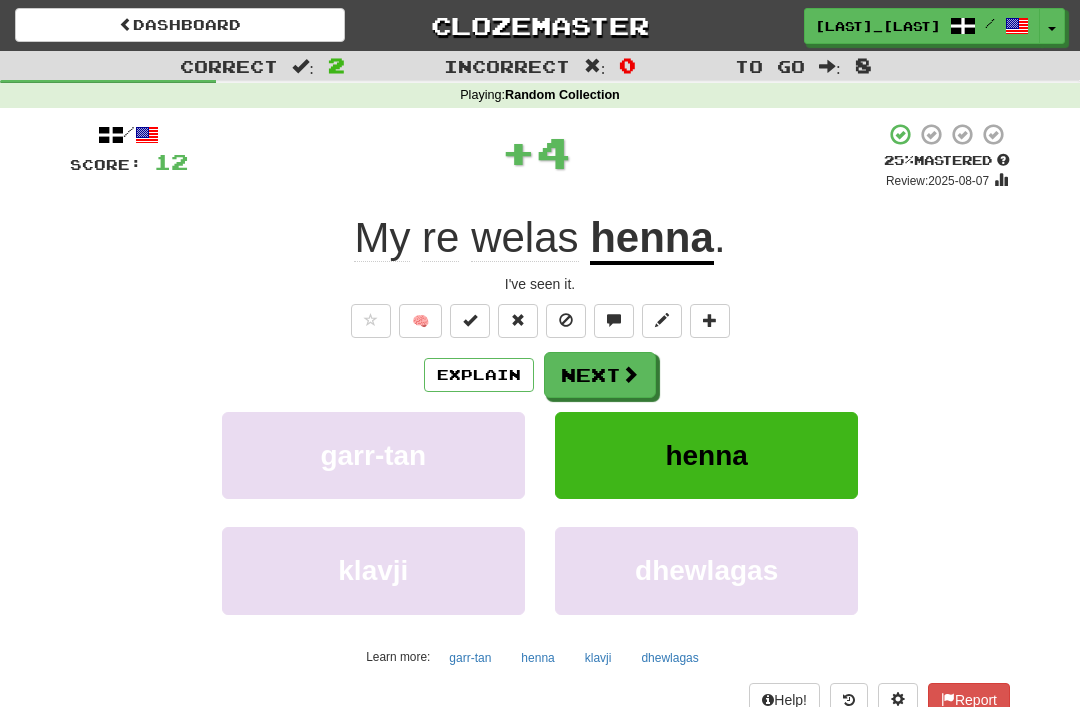 click on "Next" at bounding box center [600, 375] 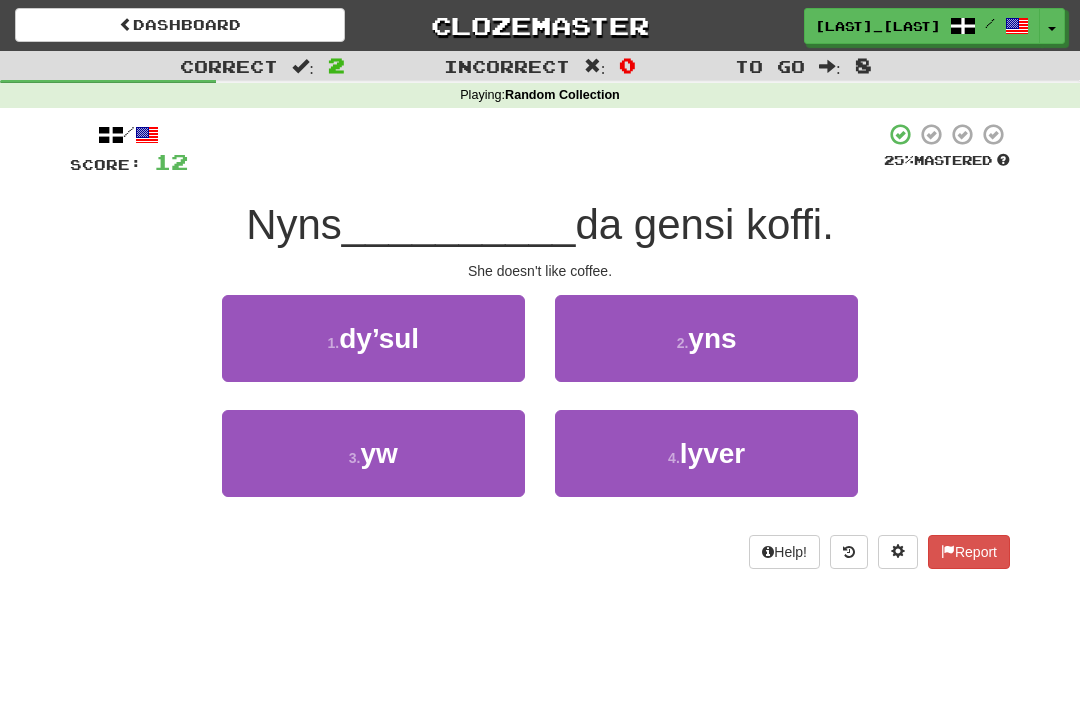 click on "3 .  yw" at bounding box center [373, 453] 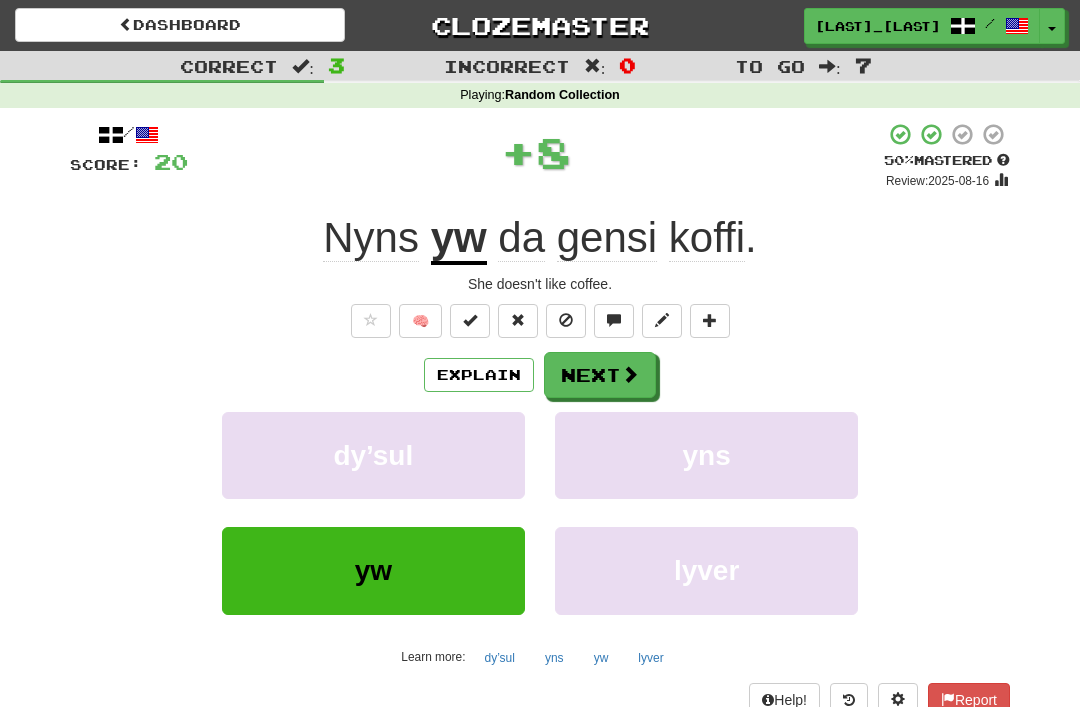 click at bounding box center [630, 374] 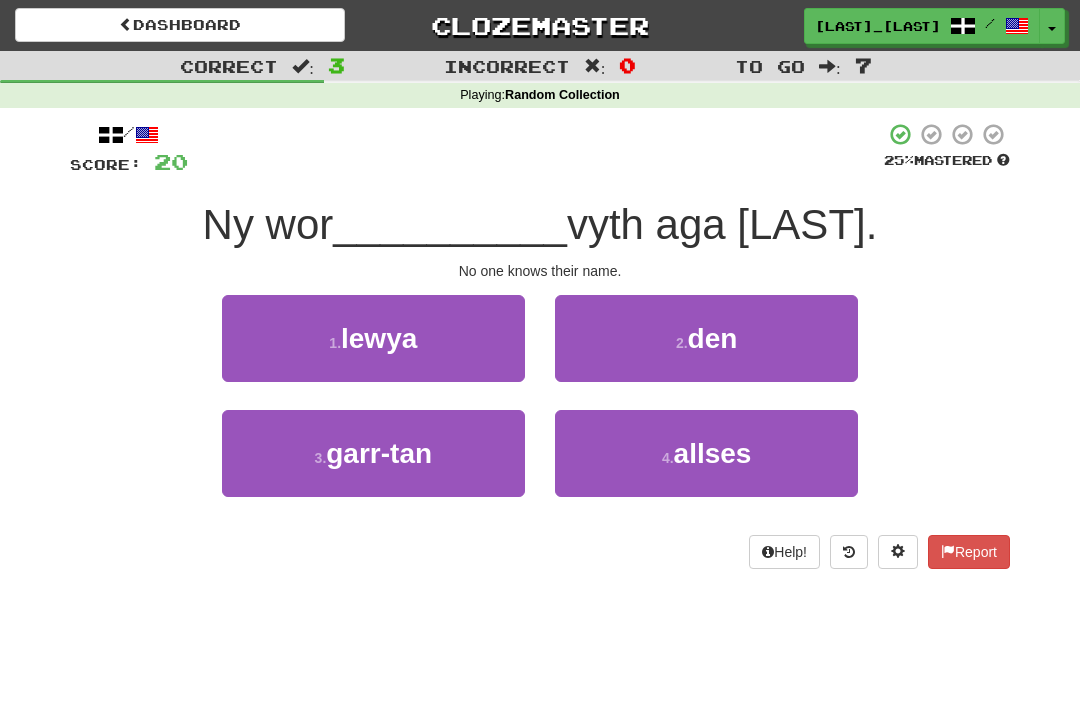 click on "den" at bounding box center (713, 338) 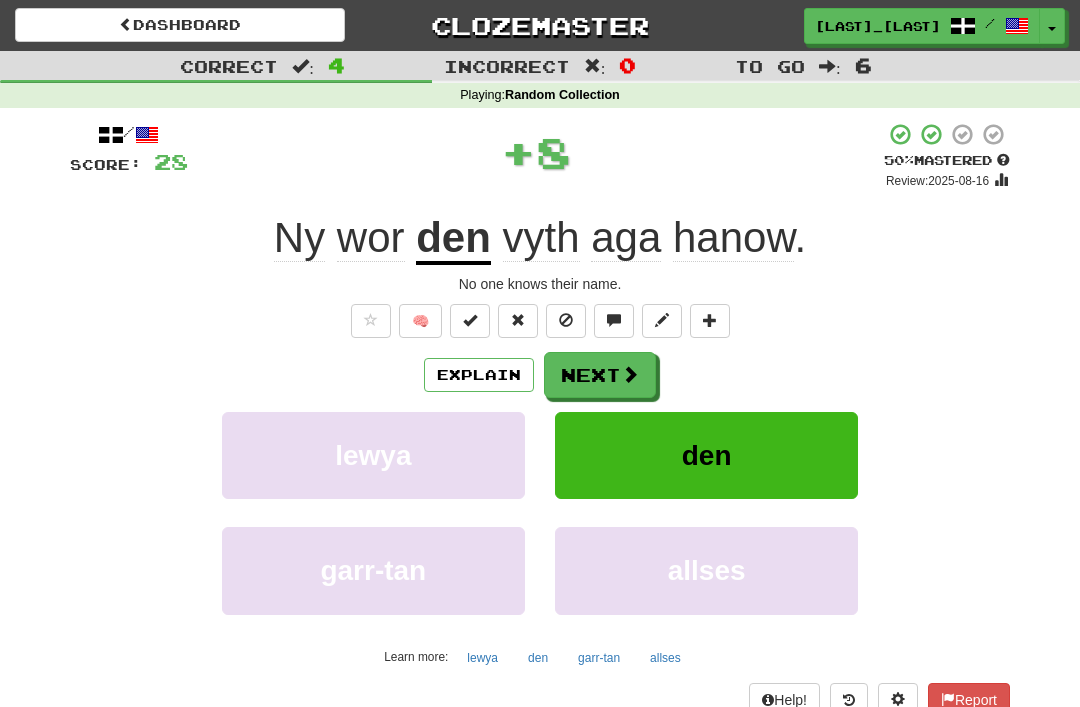 click on "Next" at bounding box center (600, 375) 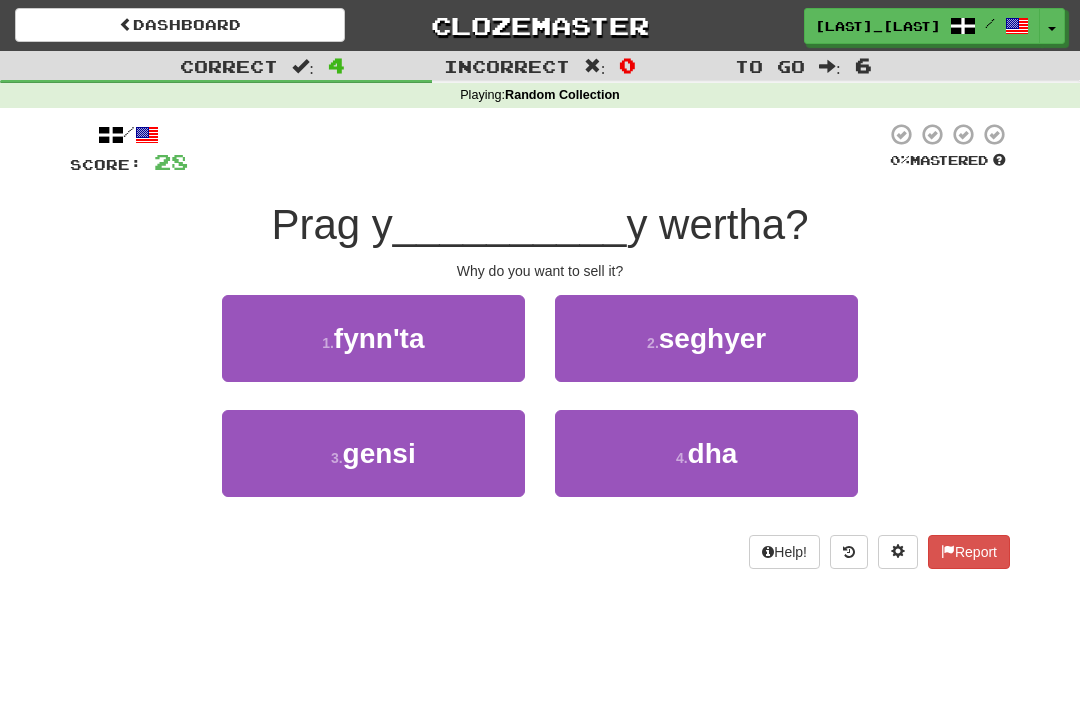 click on "1 .  fynn'ta" at bounding box center [373, 338] 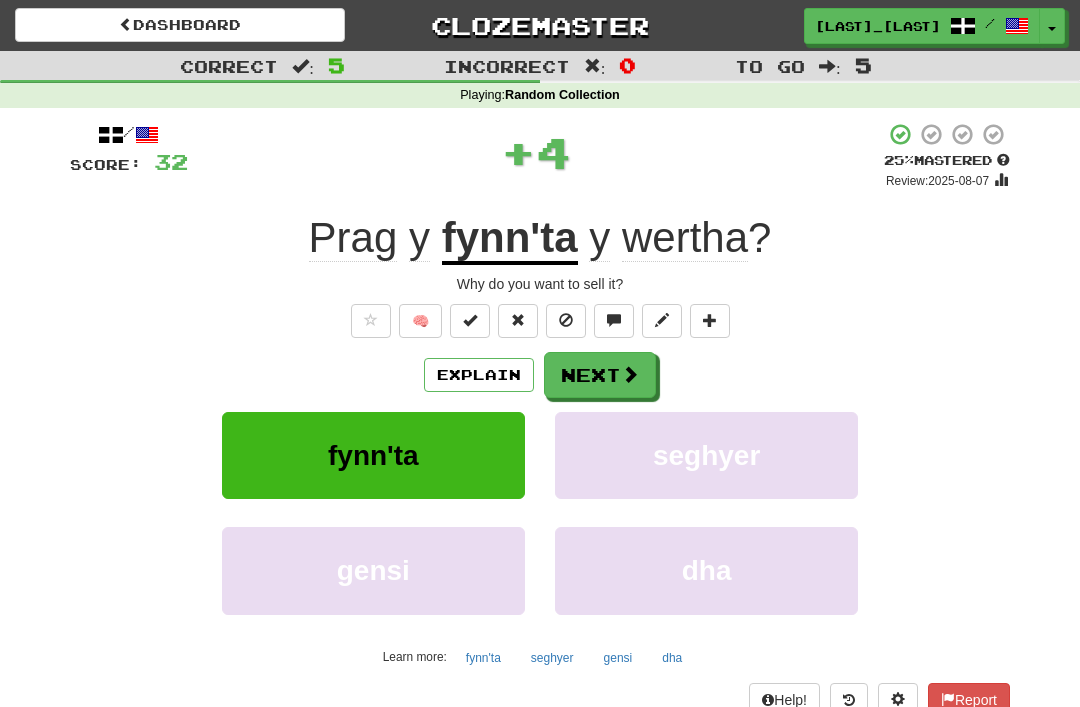 click at bounding box center (630, 374) 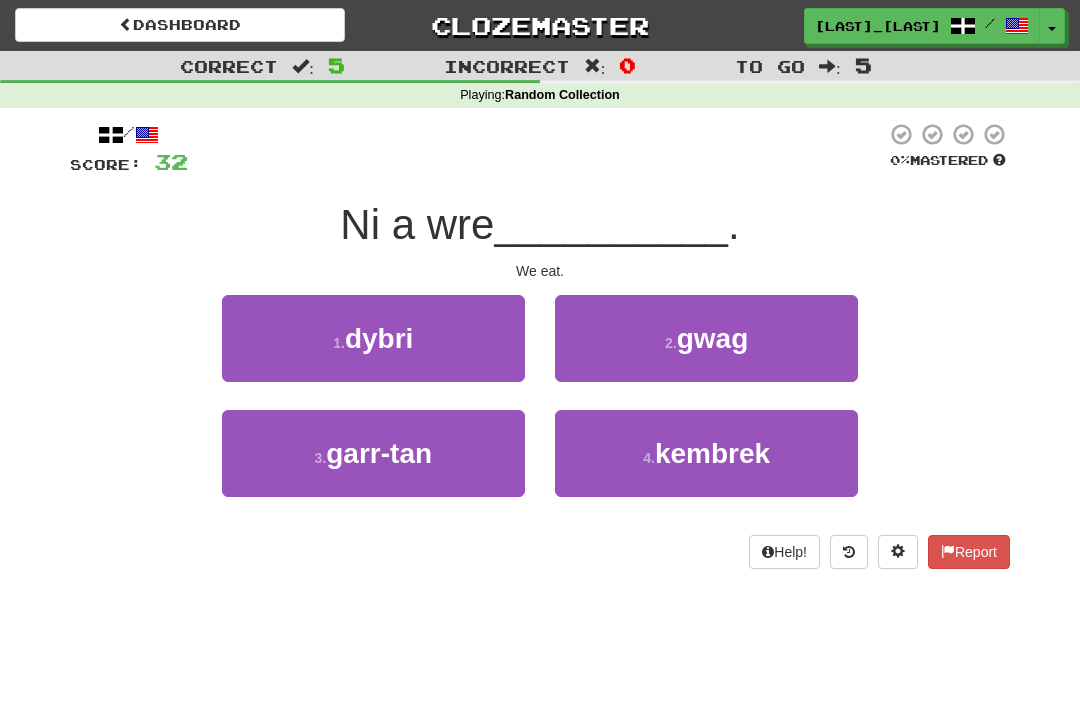 click on "1 .  dybri" at bounding box center (373, 338) 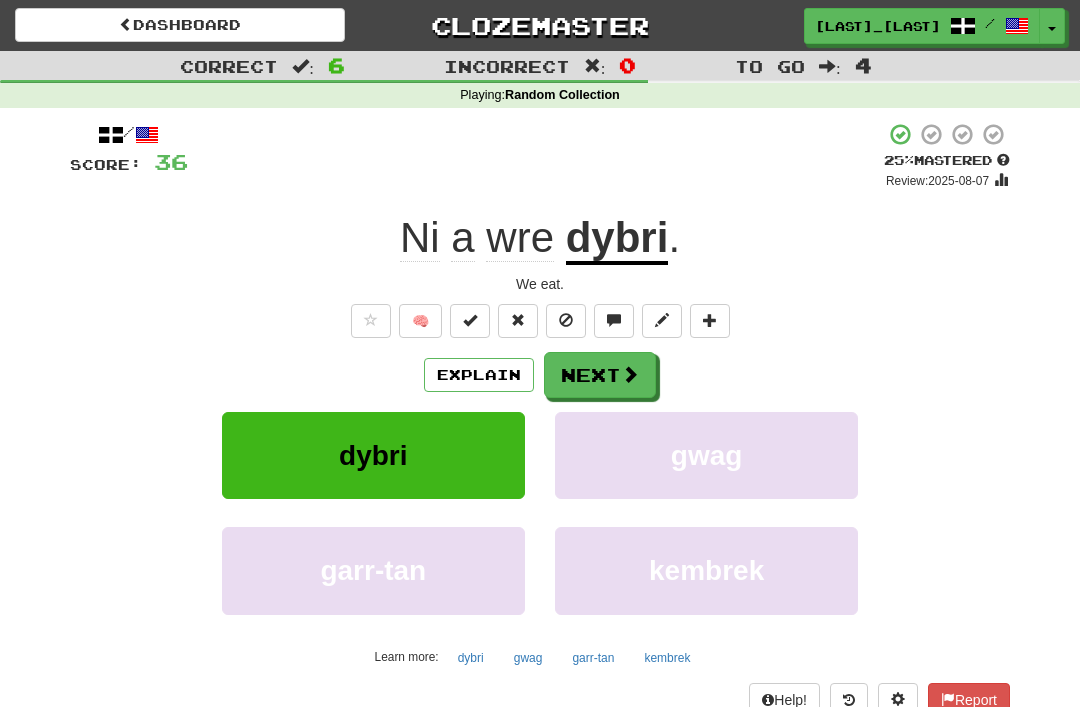 click on "Next" at bounding box center [600, 375] 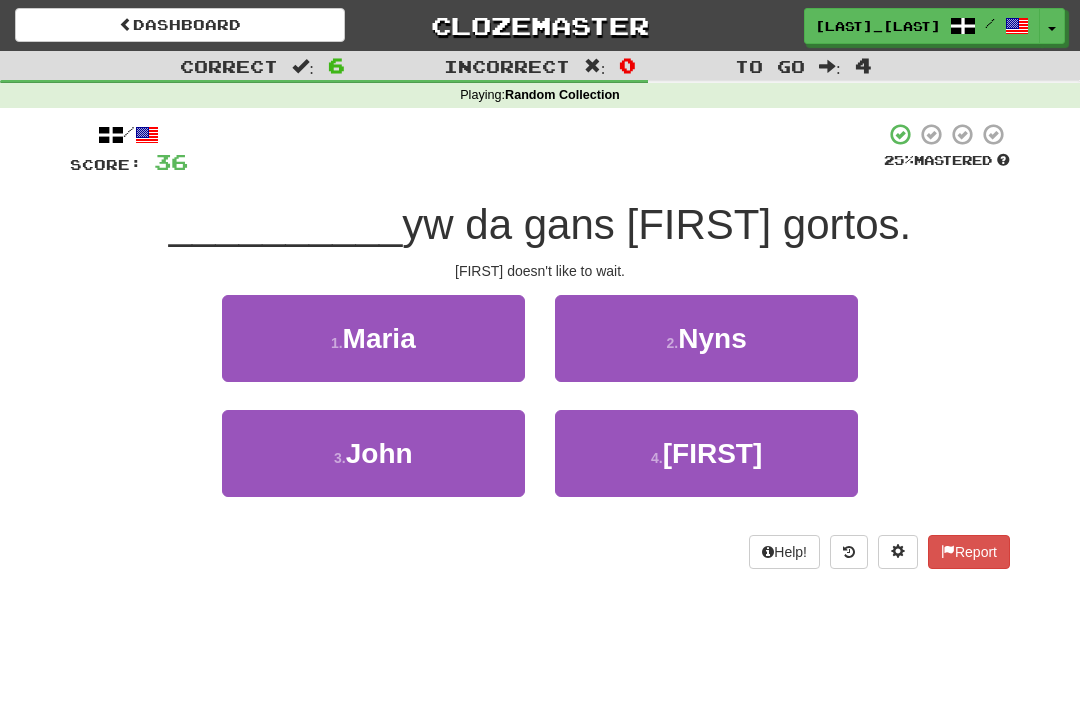 click on "Nyns" at bounding box center (712, 338) 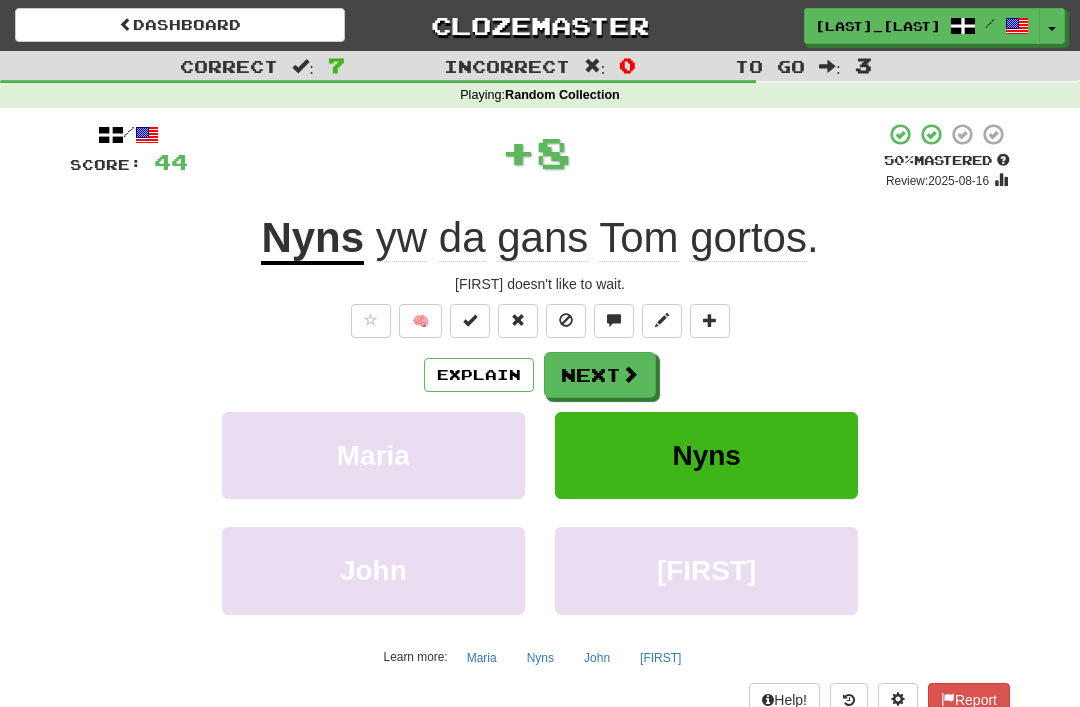 click on "Next" at bounding box center [600, 375] 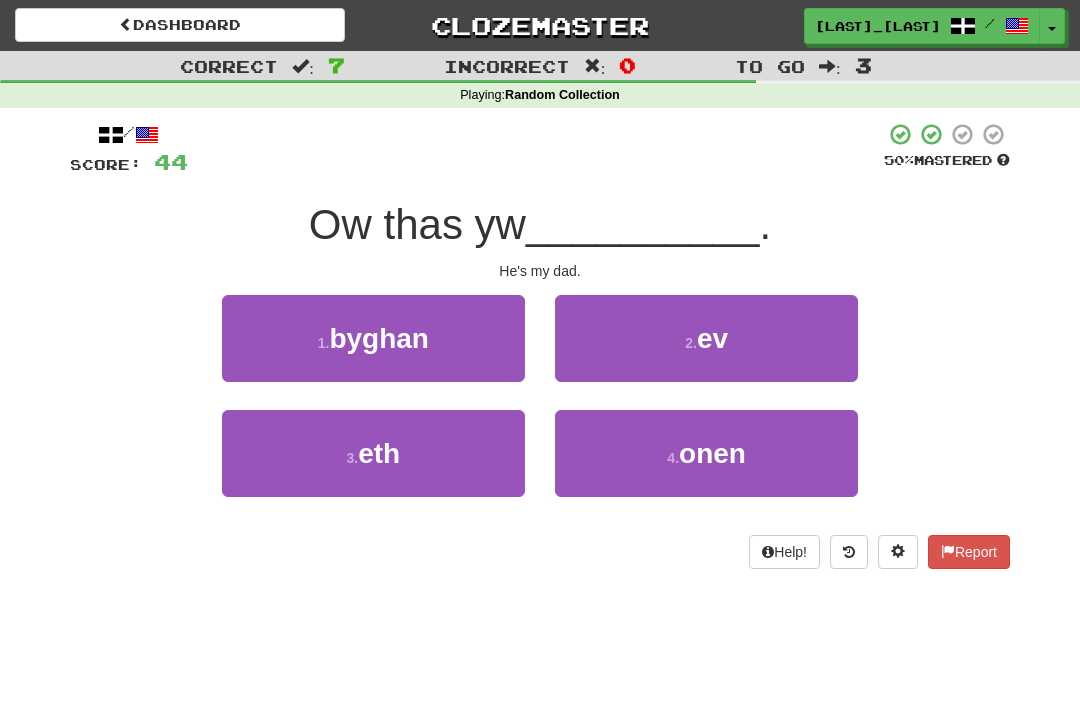 click on "2 .  ev" at bounding box center [706, 338] 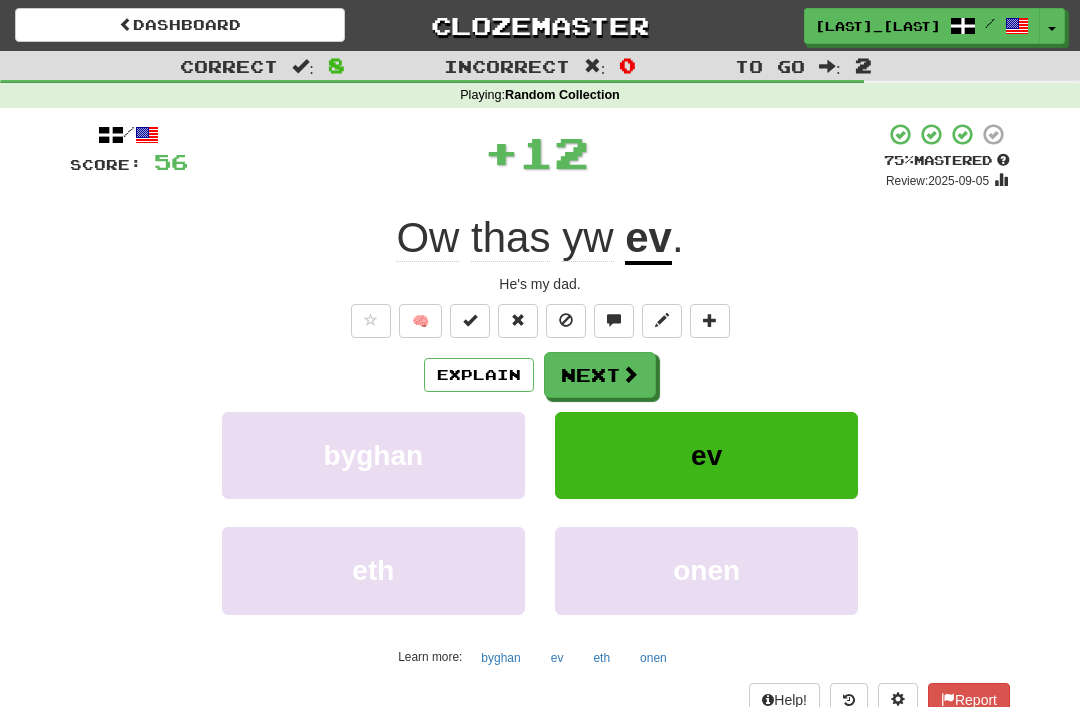 click on "Next" at bounding box center (600, 375) 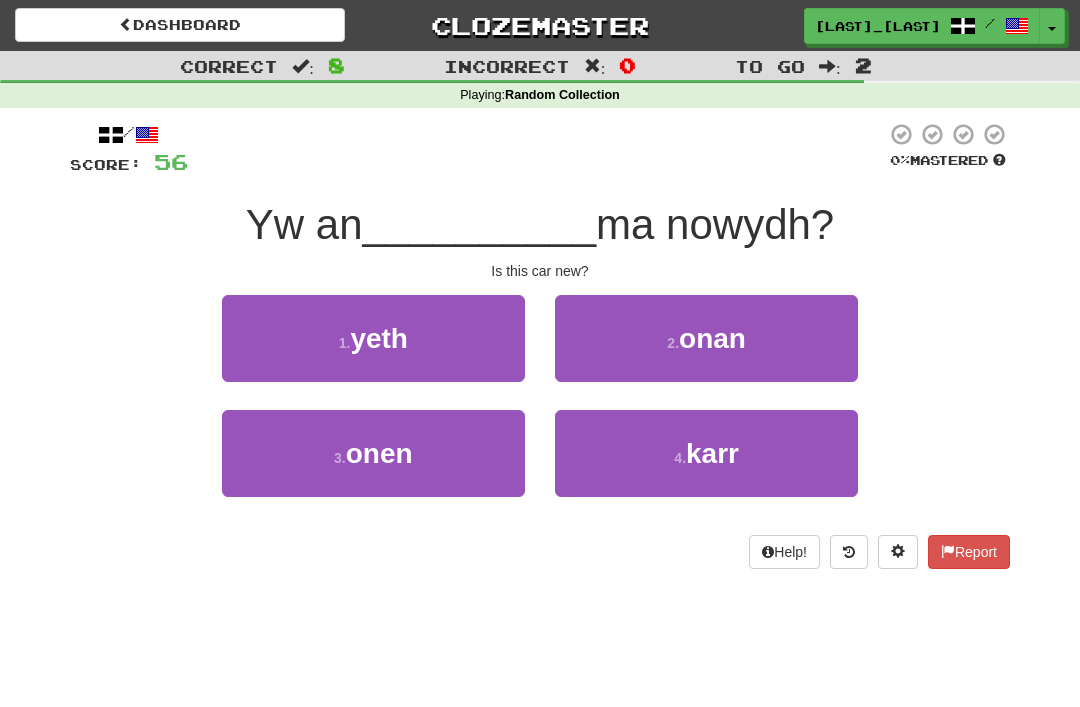 click on "karr" at bounding box center (712, 453) 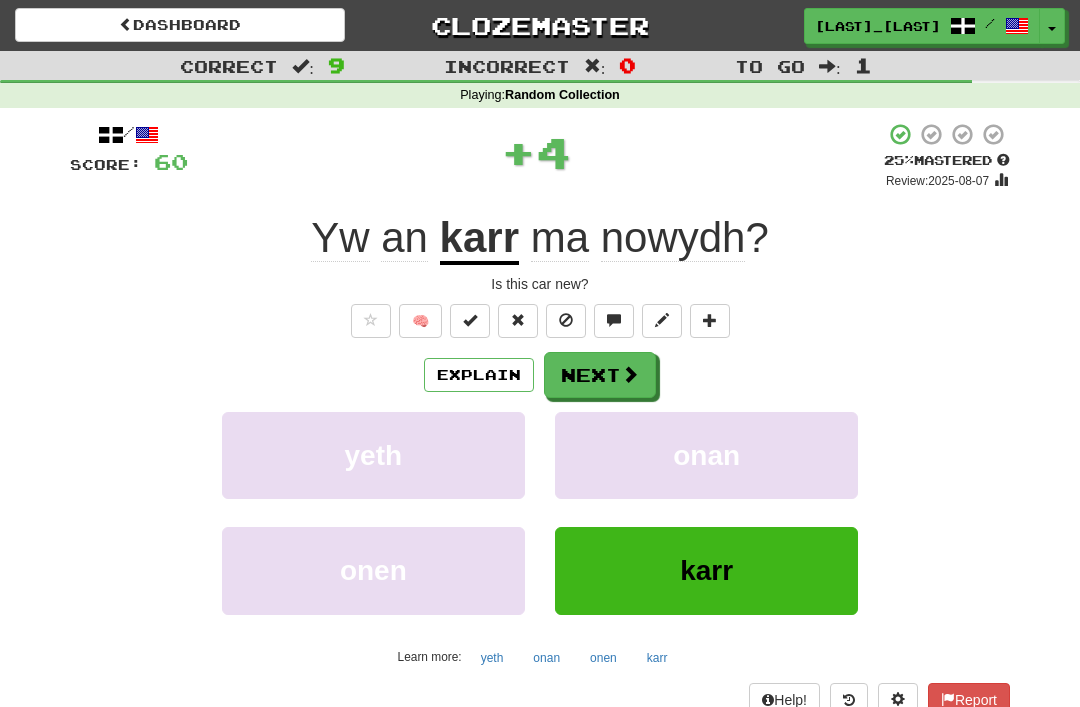 click at bounding box center (630, 374) 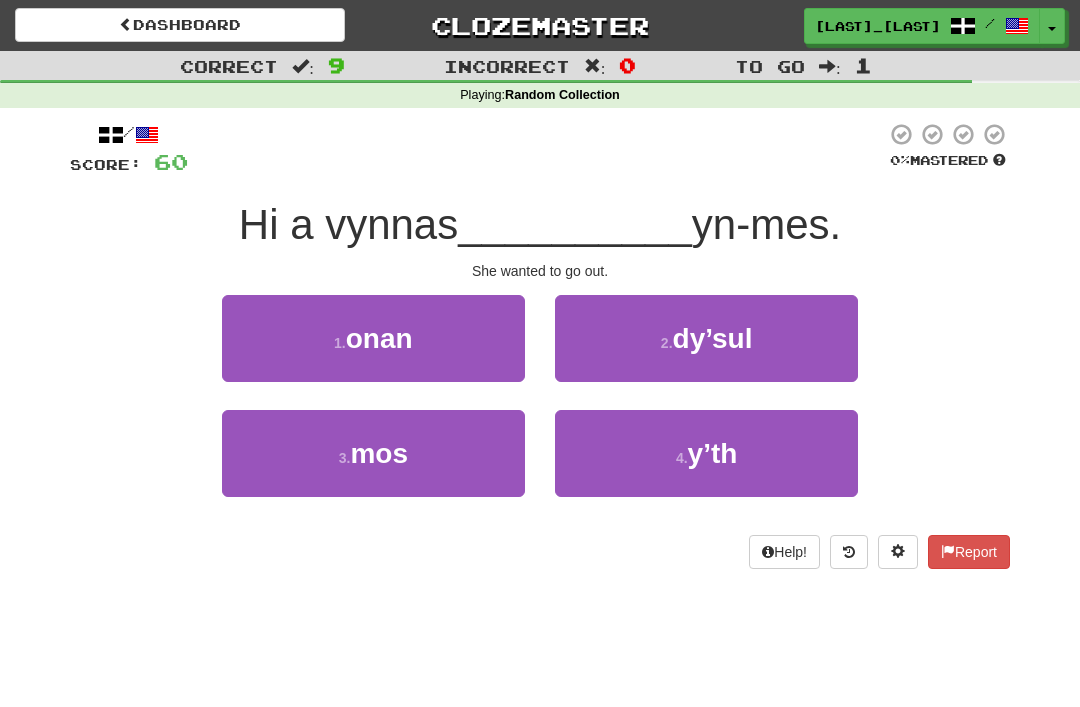click on "3 .  mos" at bounding box center [373, 453] 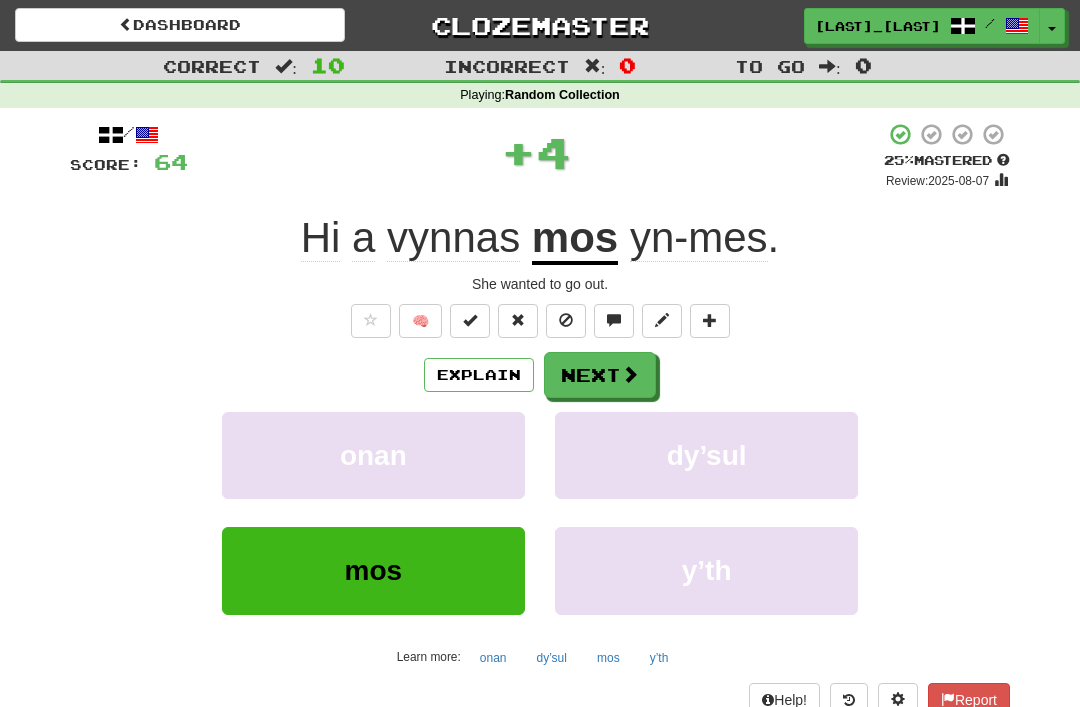 click at bounding box center [630, 374] 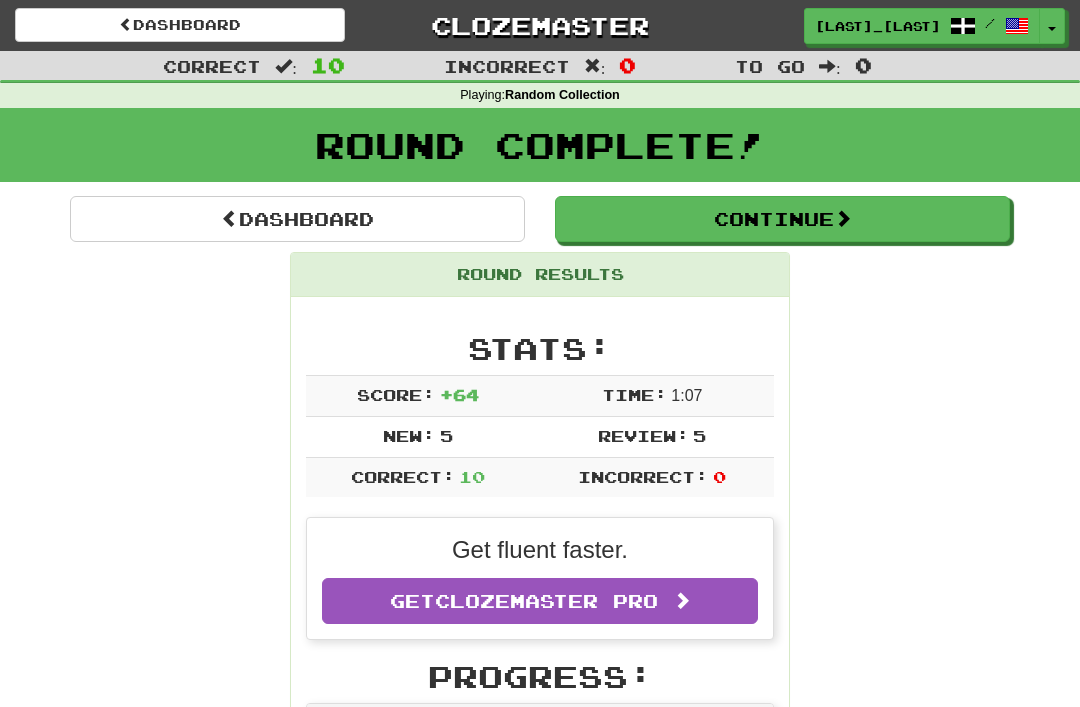 click on "Continue" at bounding box center (782, 219) 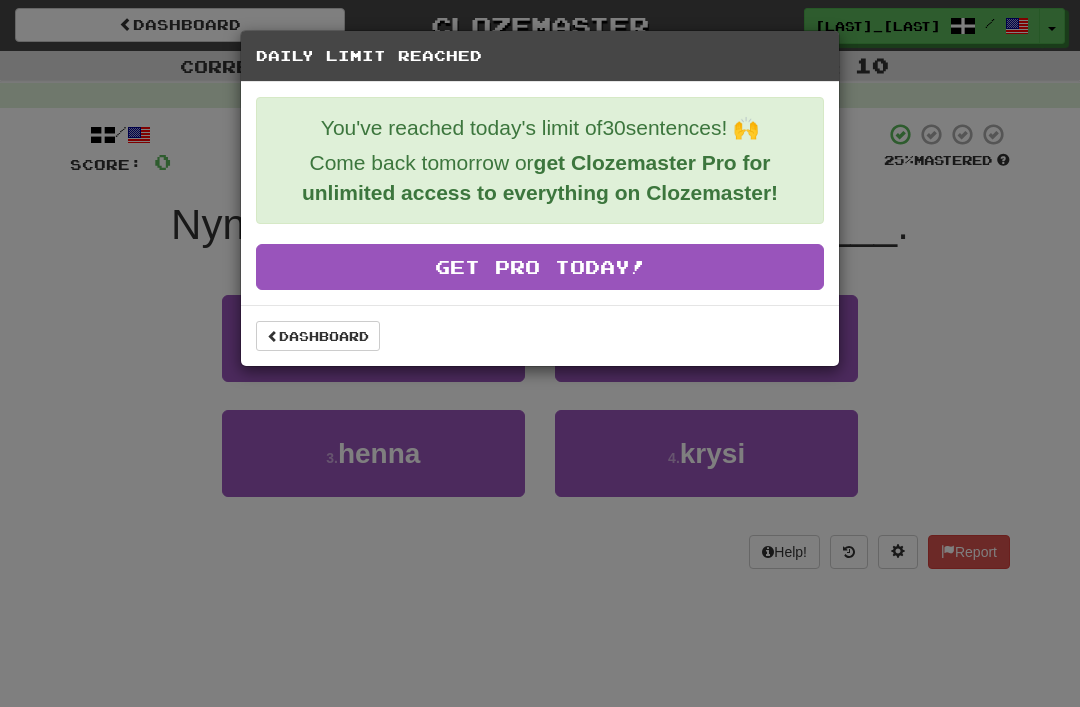 click on "Dashboard" at bounding box center (318, 336) 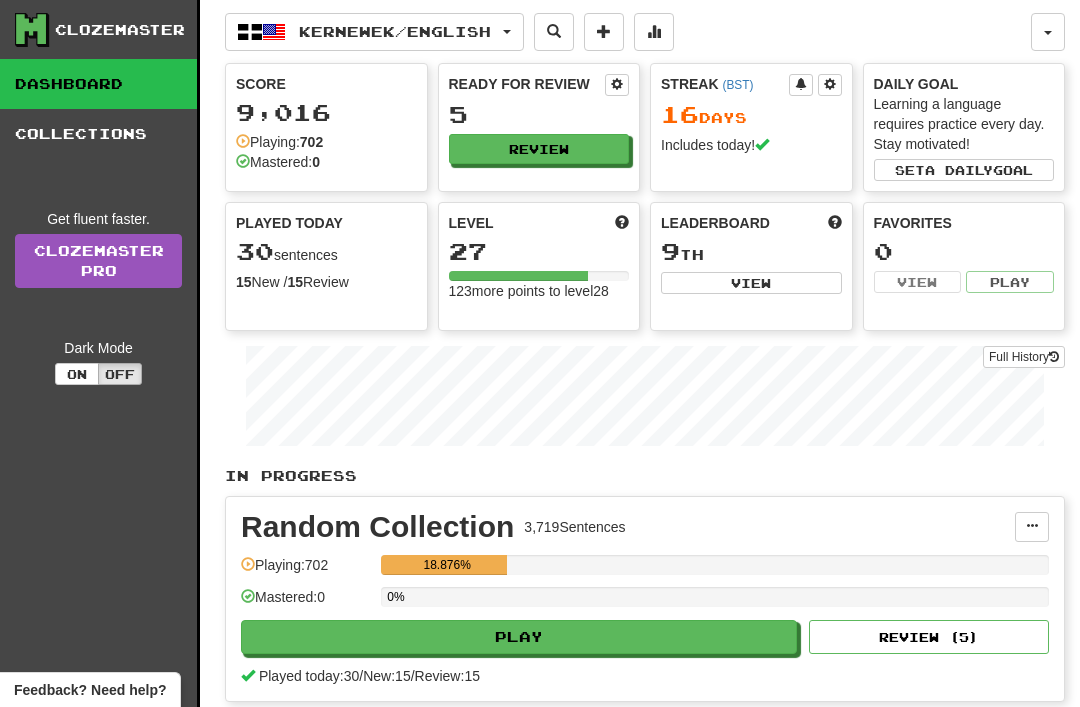 scroll, scrollTop: 0, scrollLeft: 0, axis: both 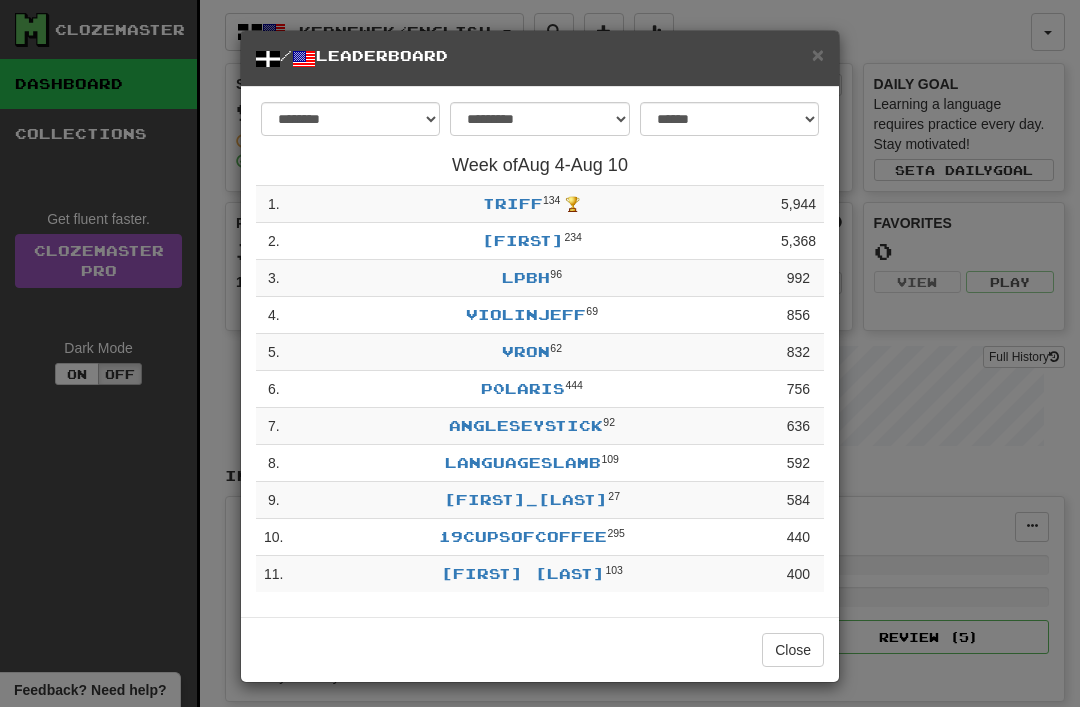 click on "×" at bounding box center [818, 54] 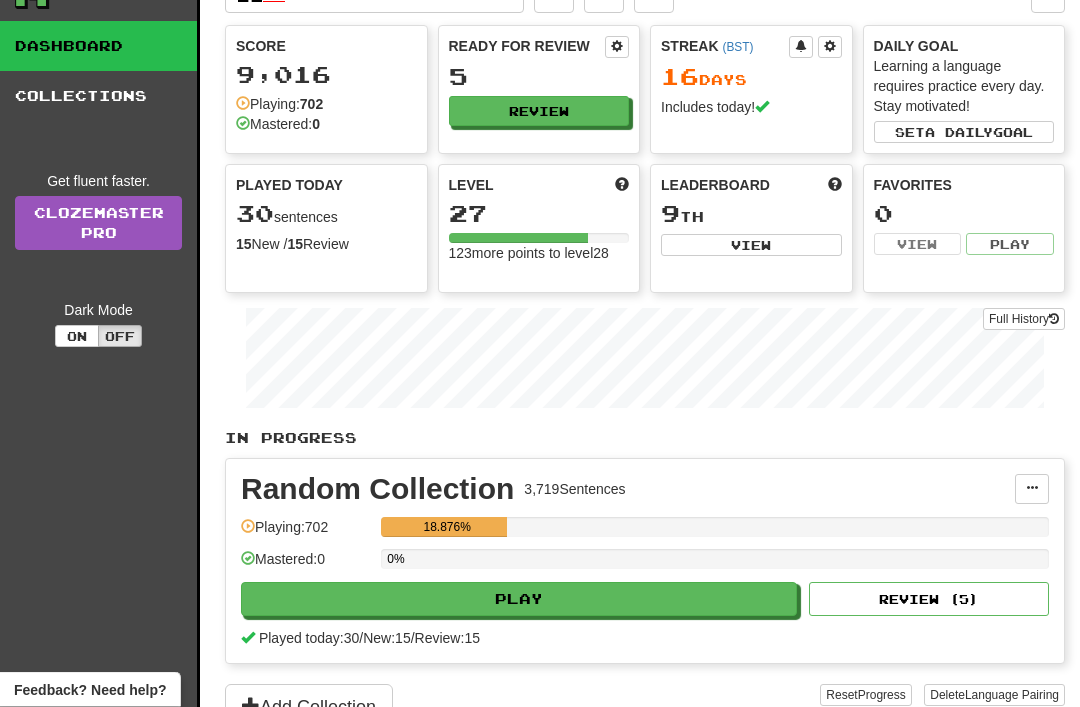 scroll, scrollTop: 0, scrollLeft: 0, axis: both 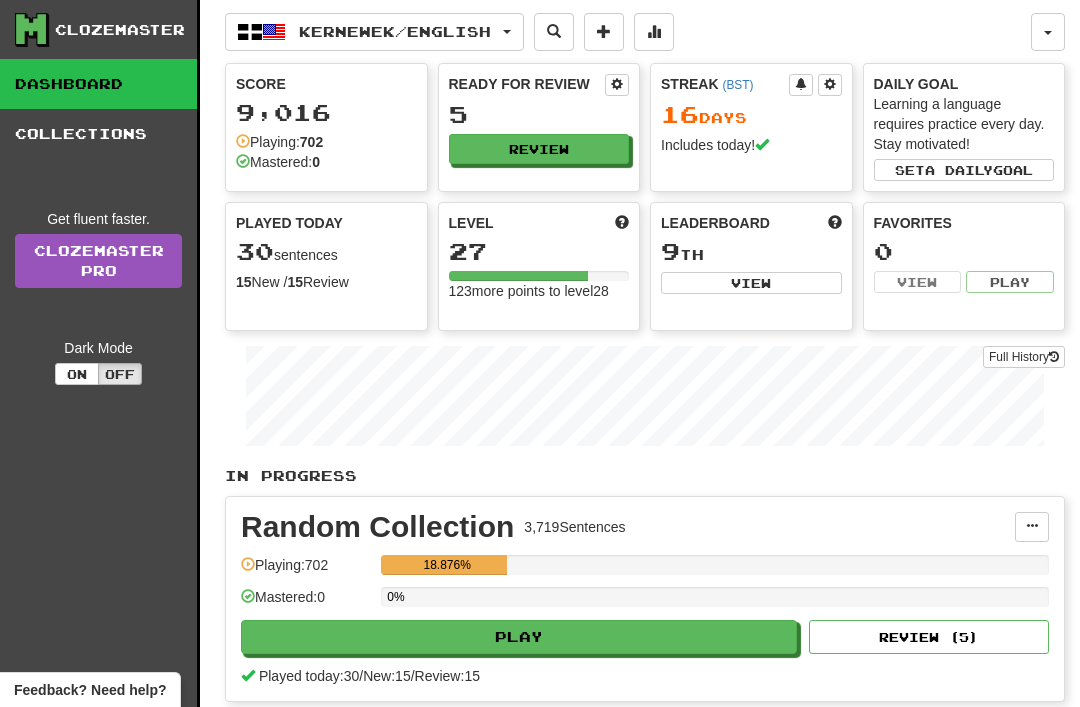 click on "View" at bounding box center [751, 283] 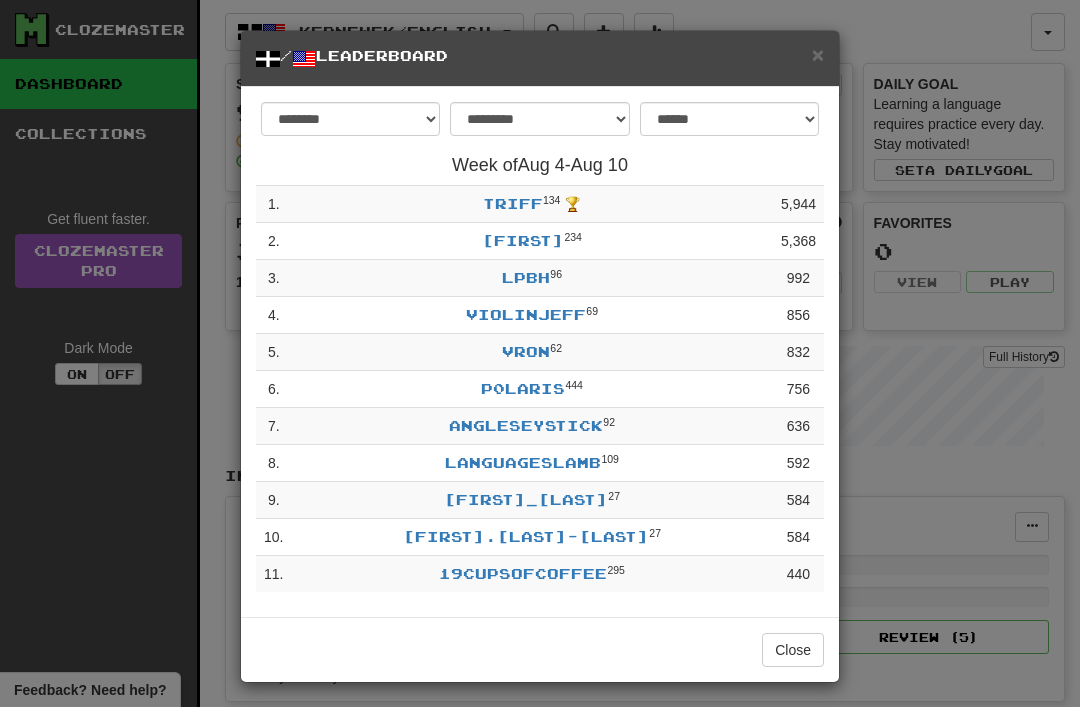 click on "×" at bounding box center [818, 54] 